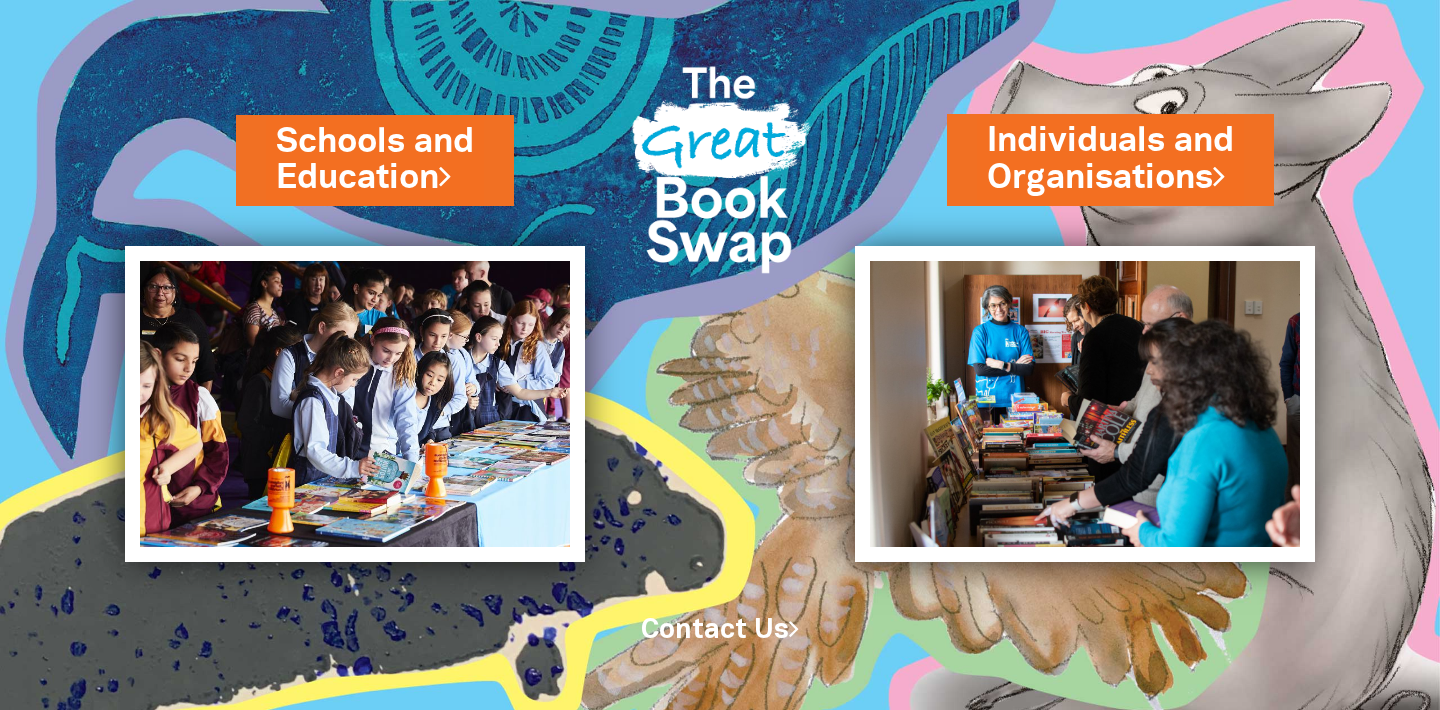 scroll, scrollTop: 0, scrollLeft: 0, axis: both 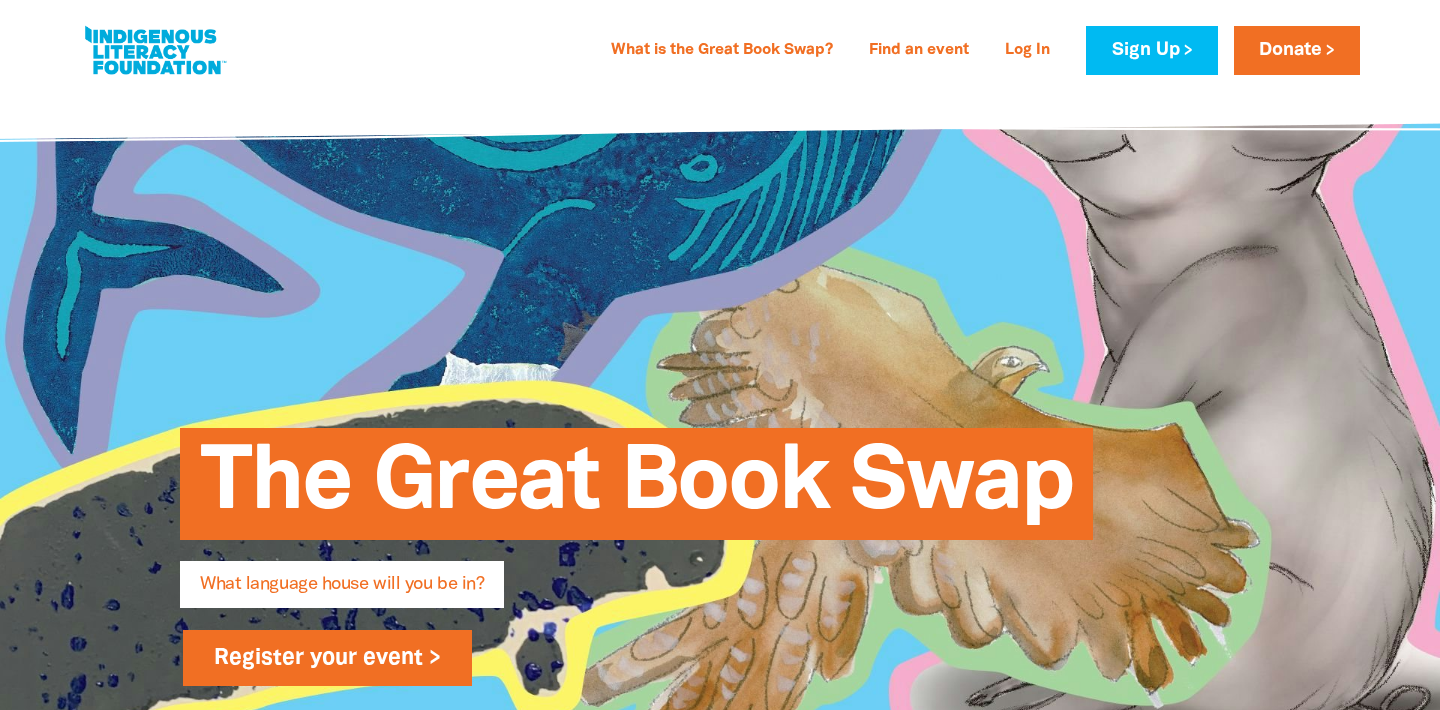 click on "Register your event >" at bounding box center [327, 658] 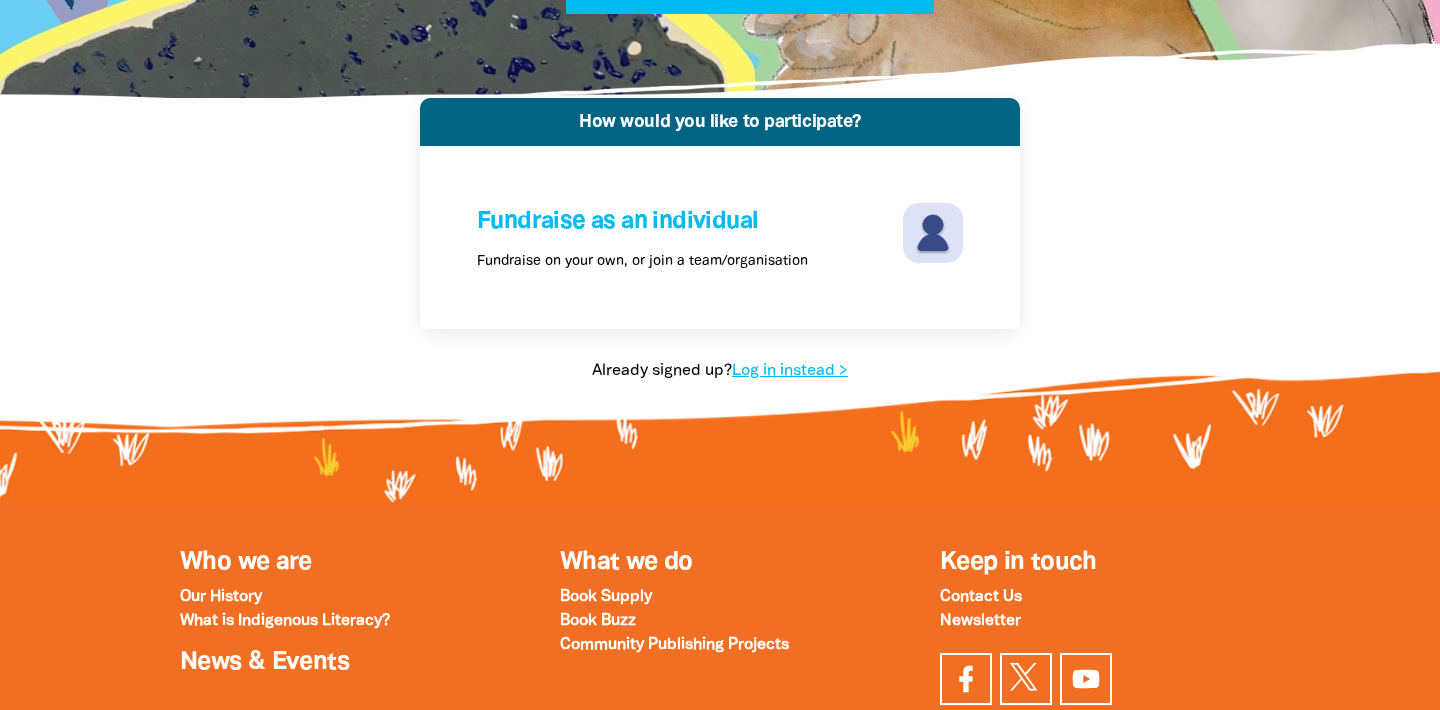 scroll, scrollTop: 379, scrollLeft: 0, axis: vertical 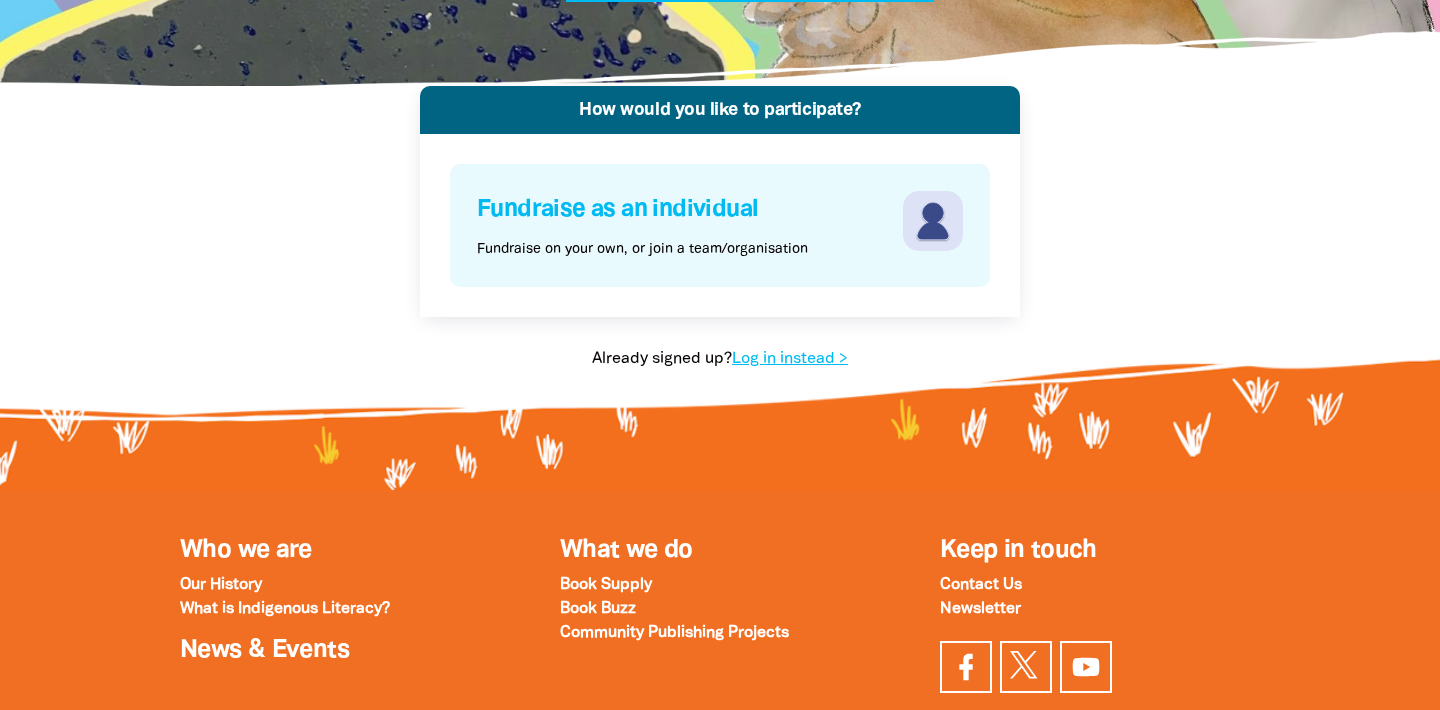 click on "Fundraise as an individual" at bounding box center [687, 210] 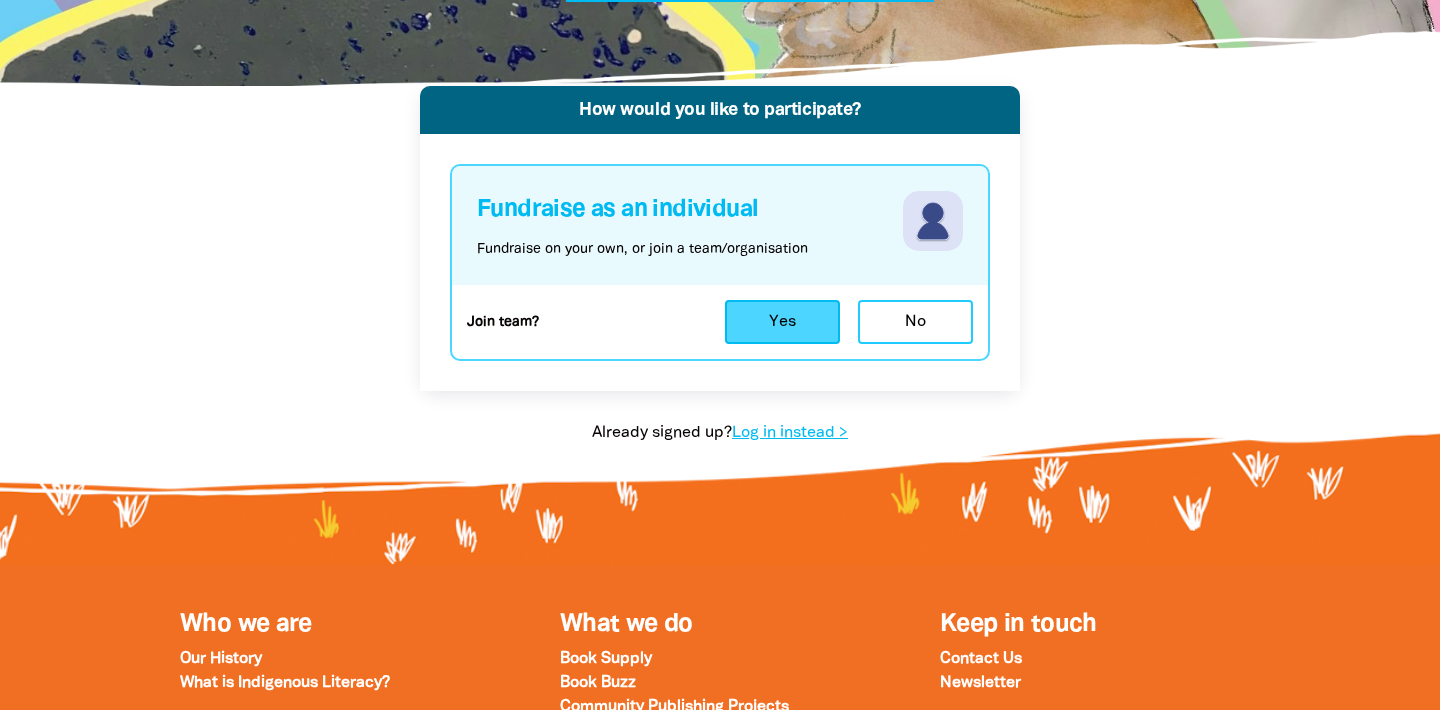 click on "Yes" at bounding box center [782, 322] 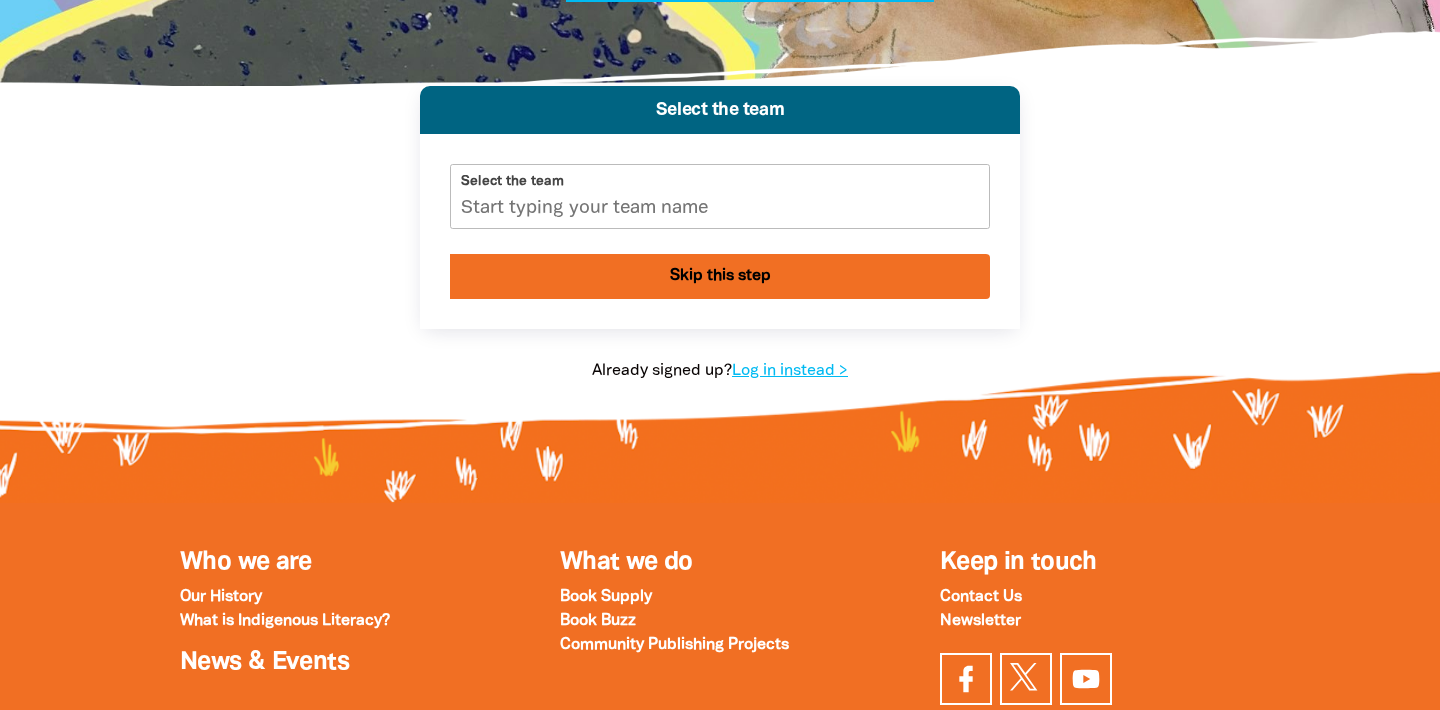 click on "Skip this step" at bounding box center [720, 276] 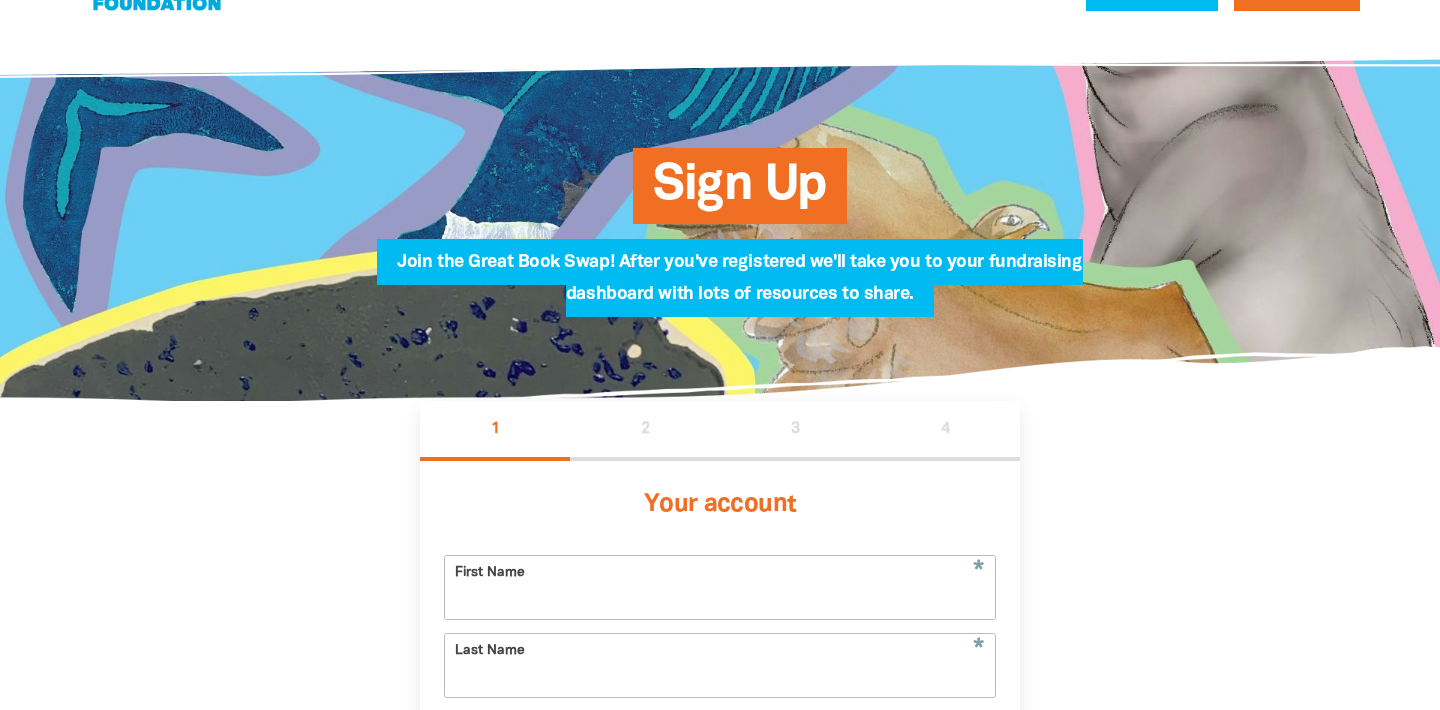 scroll, scrollTop: 0, scrollLeft: 0, axis: both 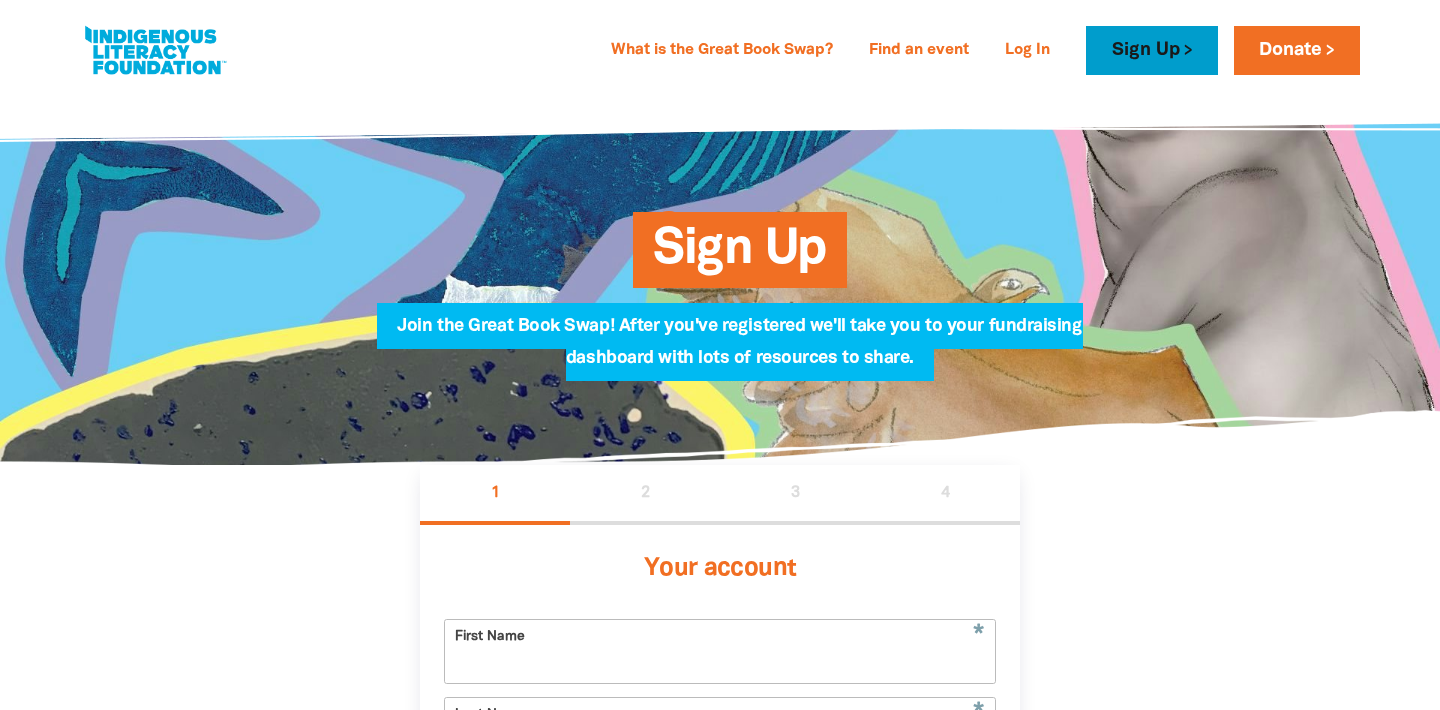 click on "Sign Up" at bounding box center [1151, 50] 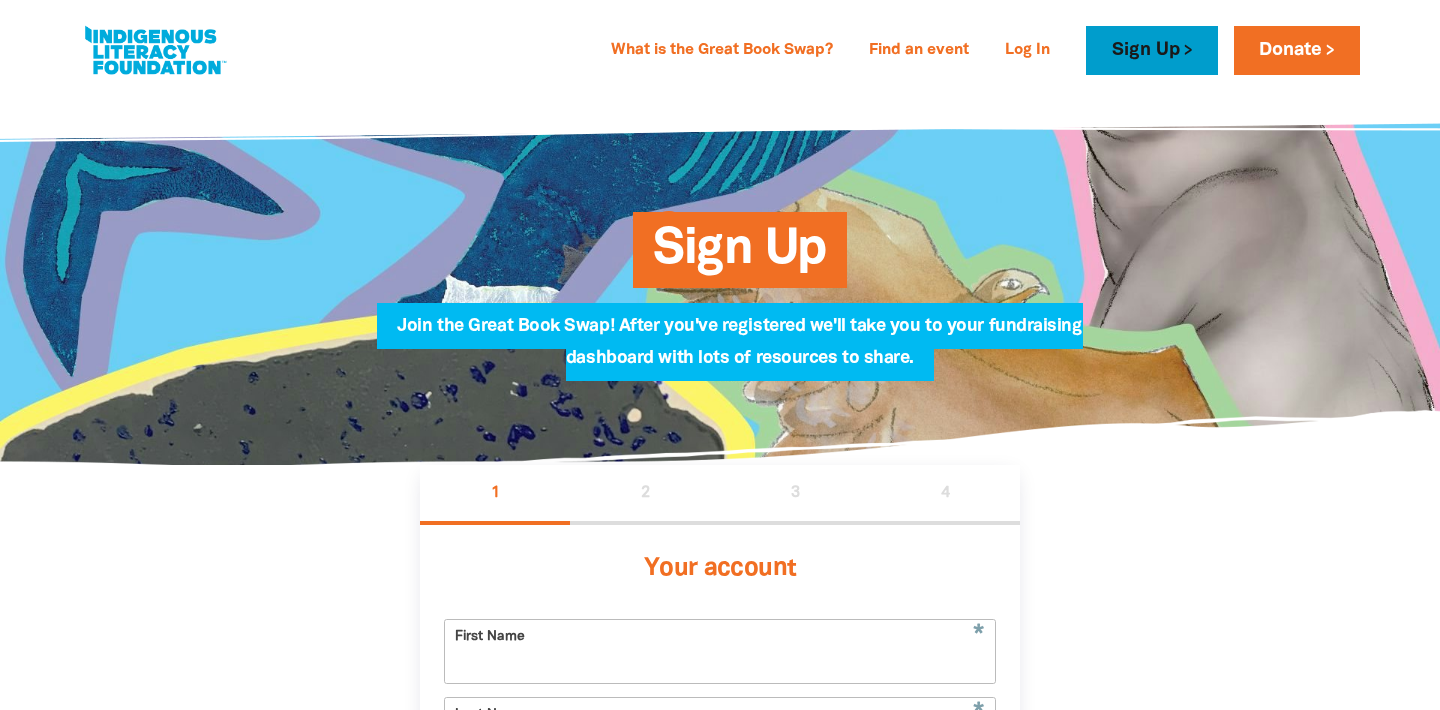 click on "Sign Up" at bounding box center [1151, 50] 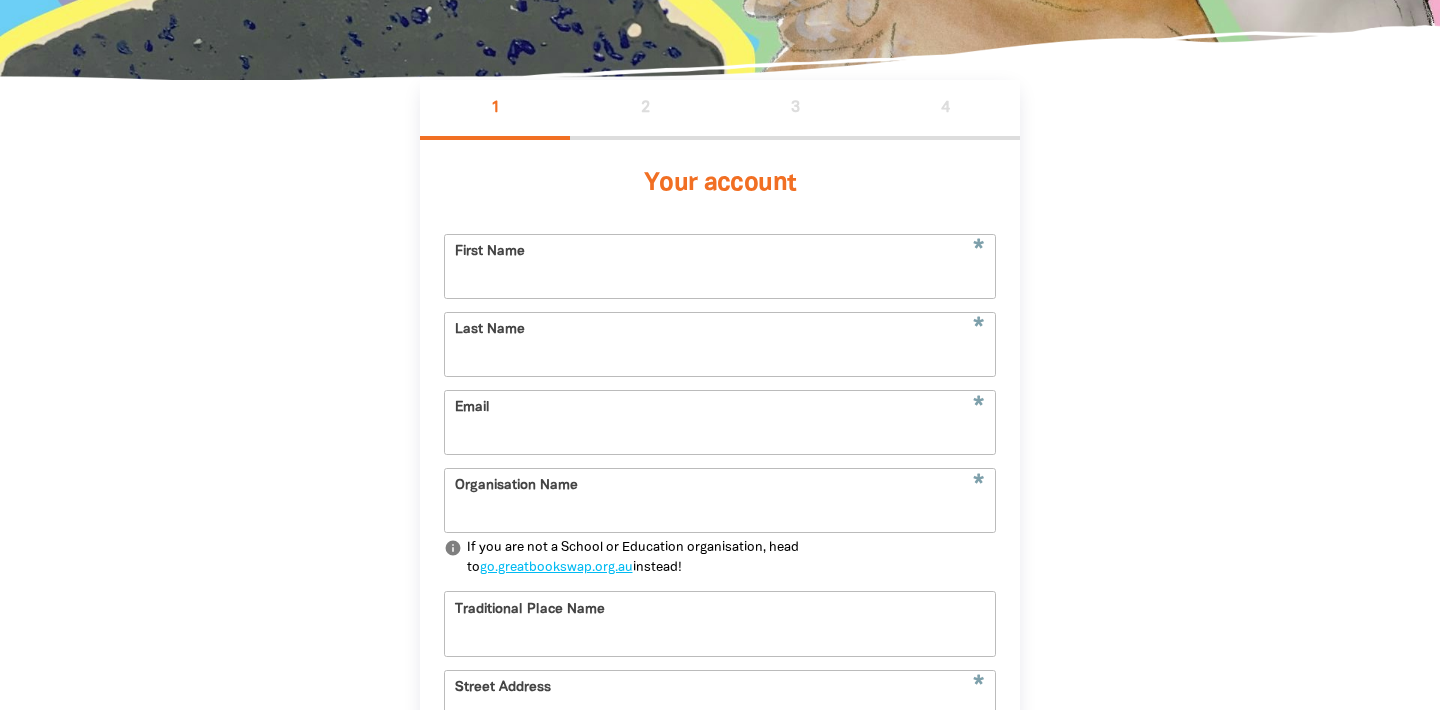 click on "First Name" at bounding box center (720, 266) 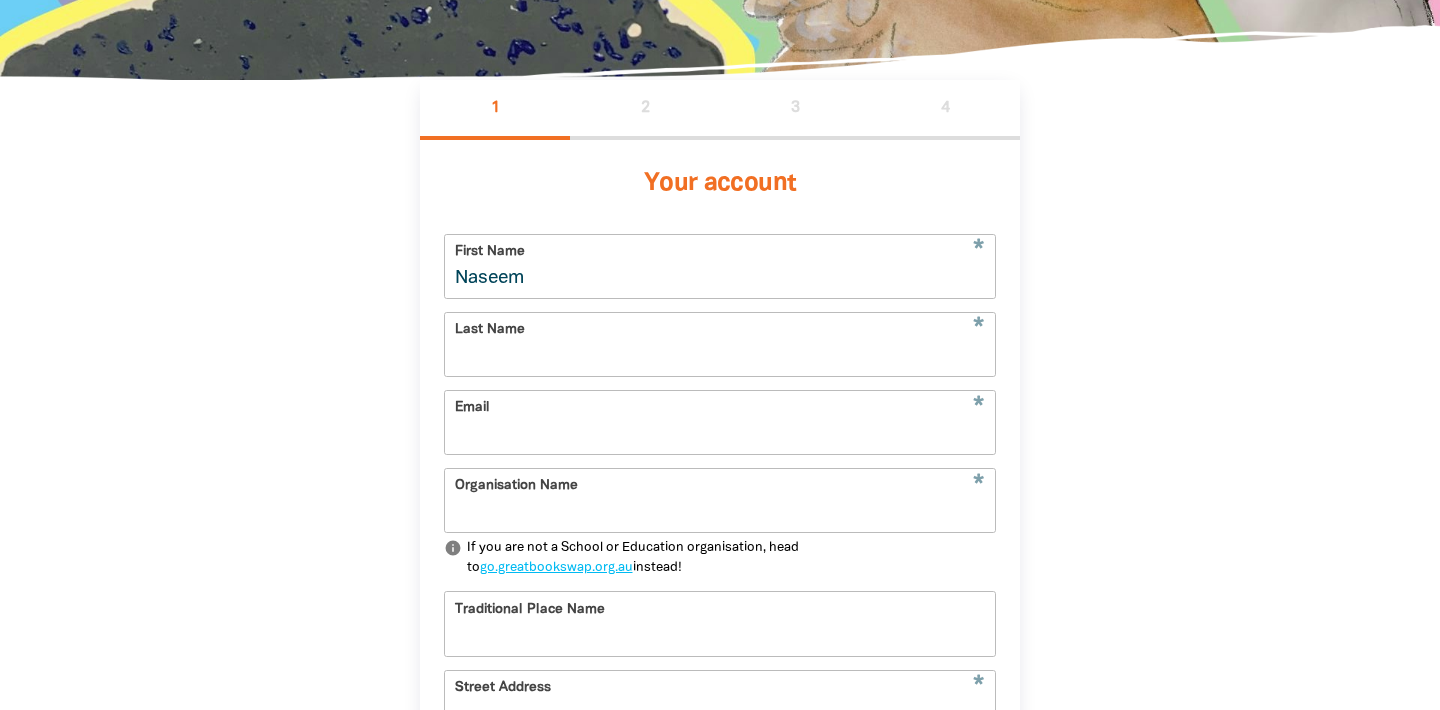 type on "Naseem" 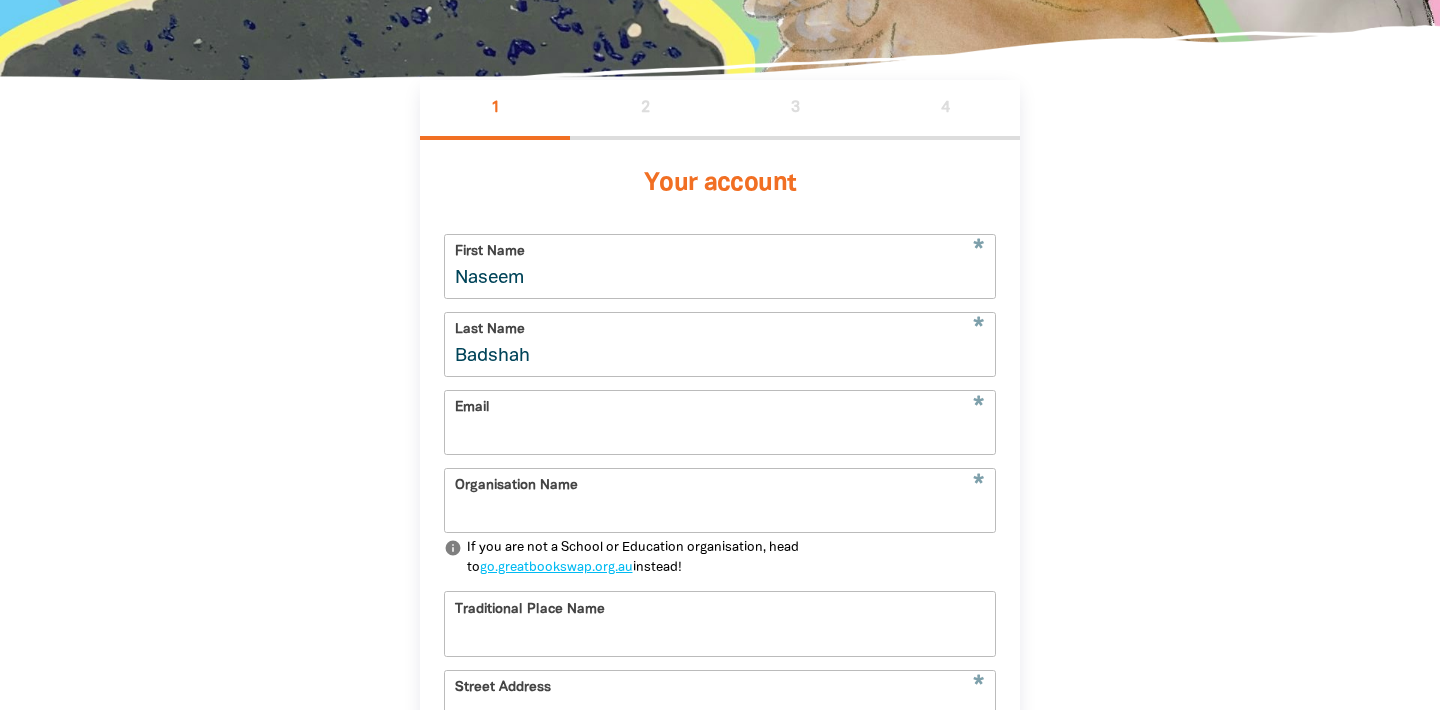 type on "Badshah" 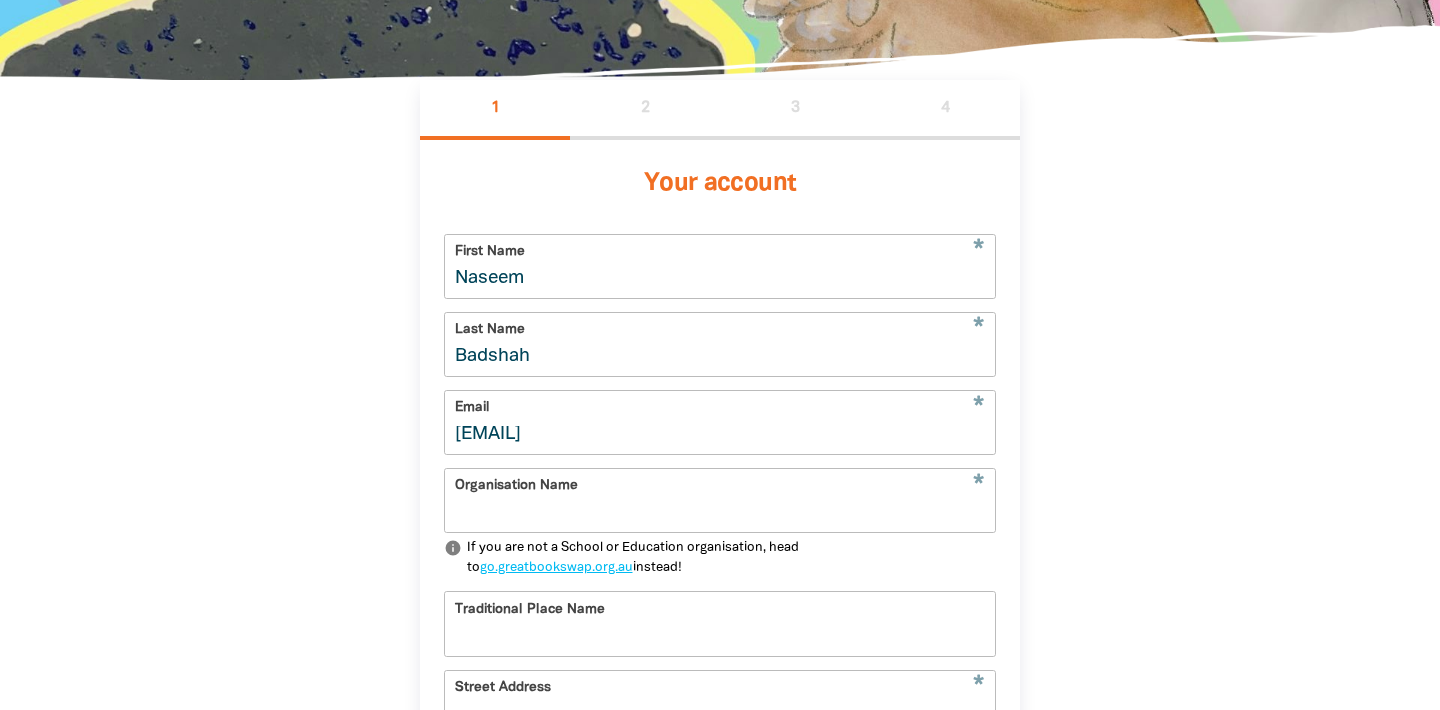 type on "[EMAIL]" 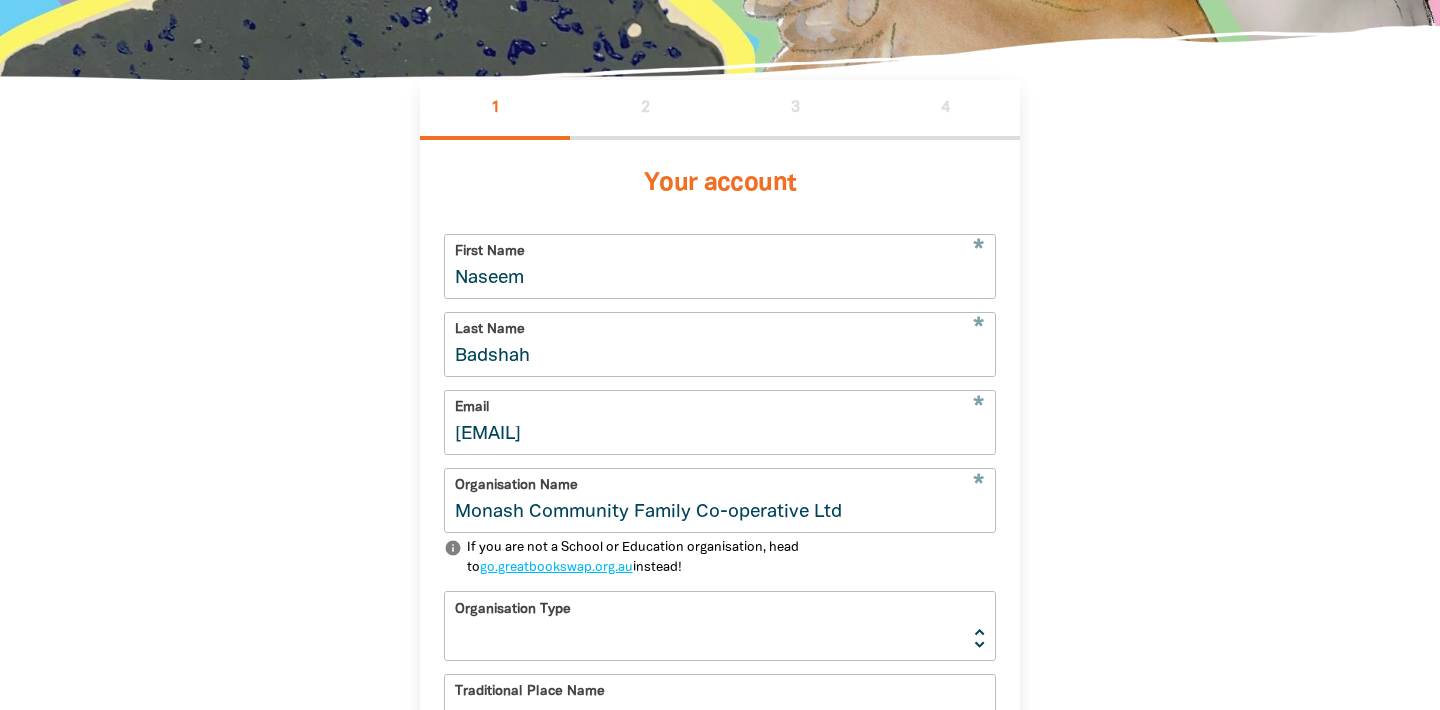type on "Monash Community Family Co-operative Ltd" 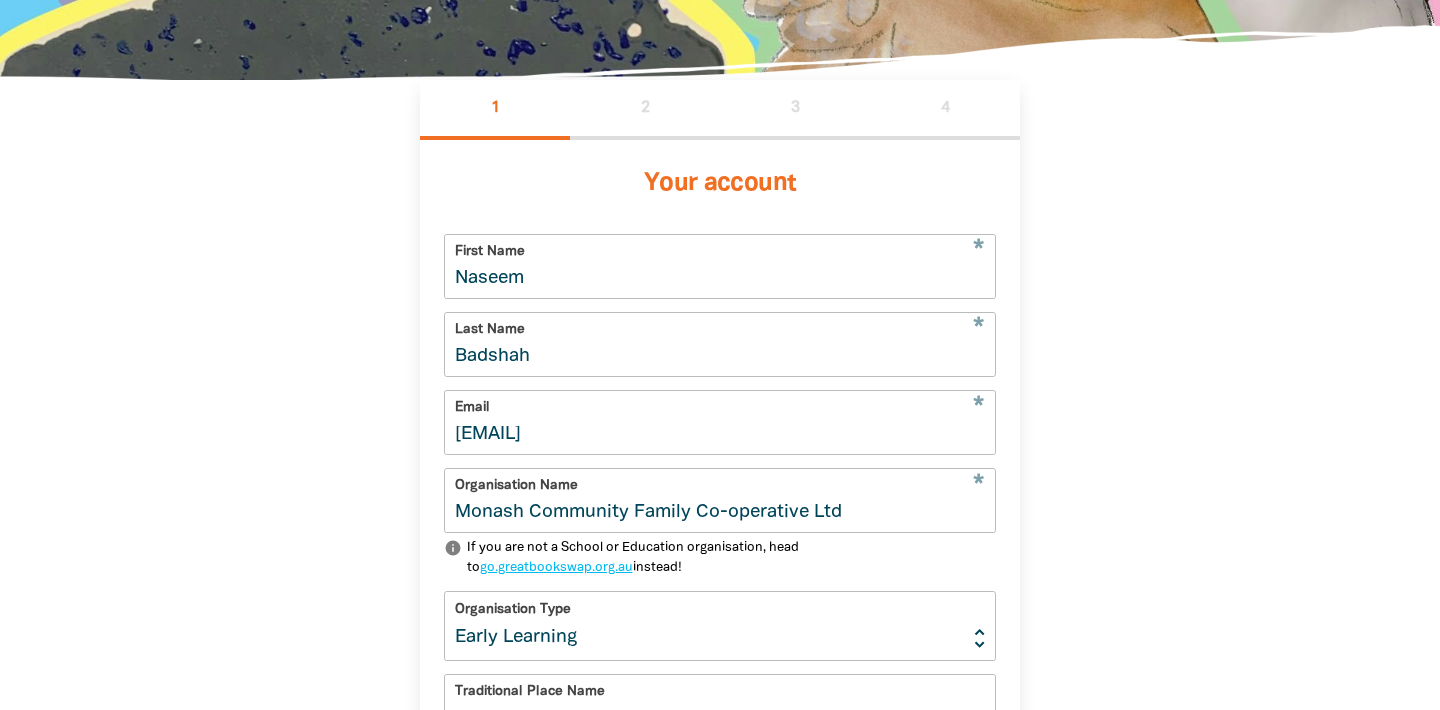 click on "1 2 3 4 Your account * First Name [FIRST] * Last Name [LAST] * Email [EMAIL] * Organisation Name [ORGANIZATION] info If you are not a School or Education organisation, head to  go.greatbookswap.org.au  instead!  Organisation Type Early Learning Primary School High School K-12 University or TAFE Community Library Traditional Place Name * Street Address Or enter your address manually Password * visibility_off chevron_left Back Next Already signed up?  Log in instead >" at bounding box center [720, 600] 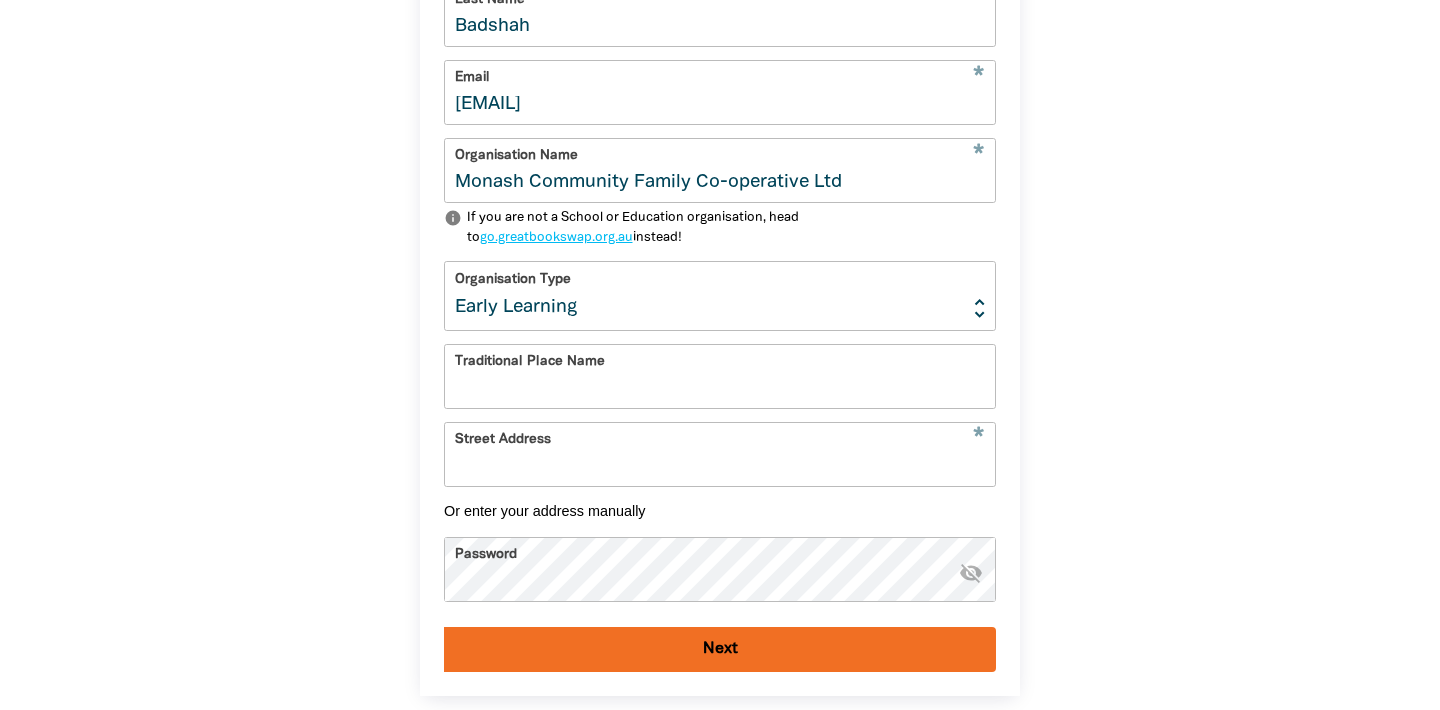 scroll, scrollTop: 800, scrollLeft: 0, axis: vertical 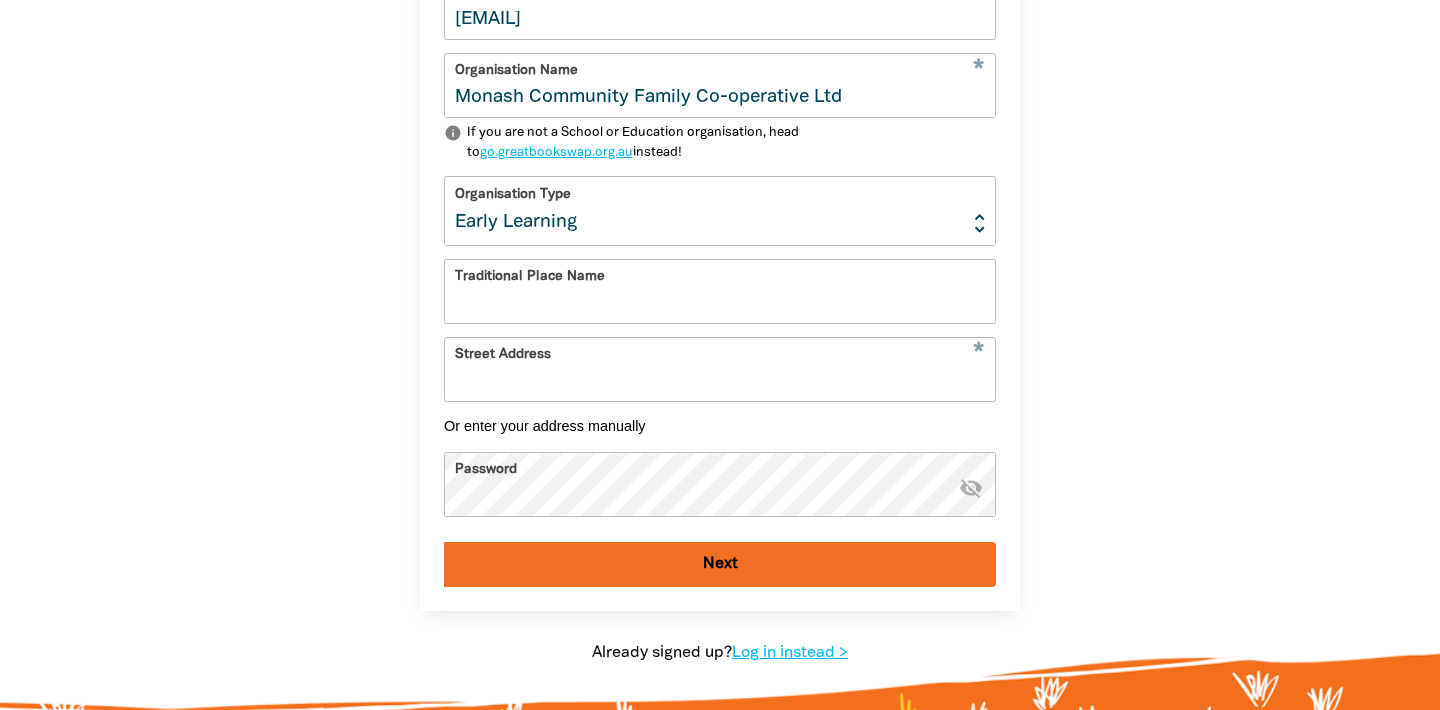 click on "Traditional Place Name" at bounding box center (720, 291) 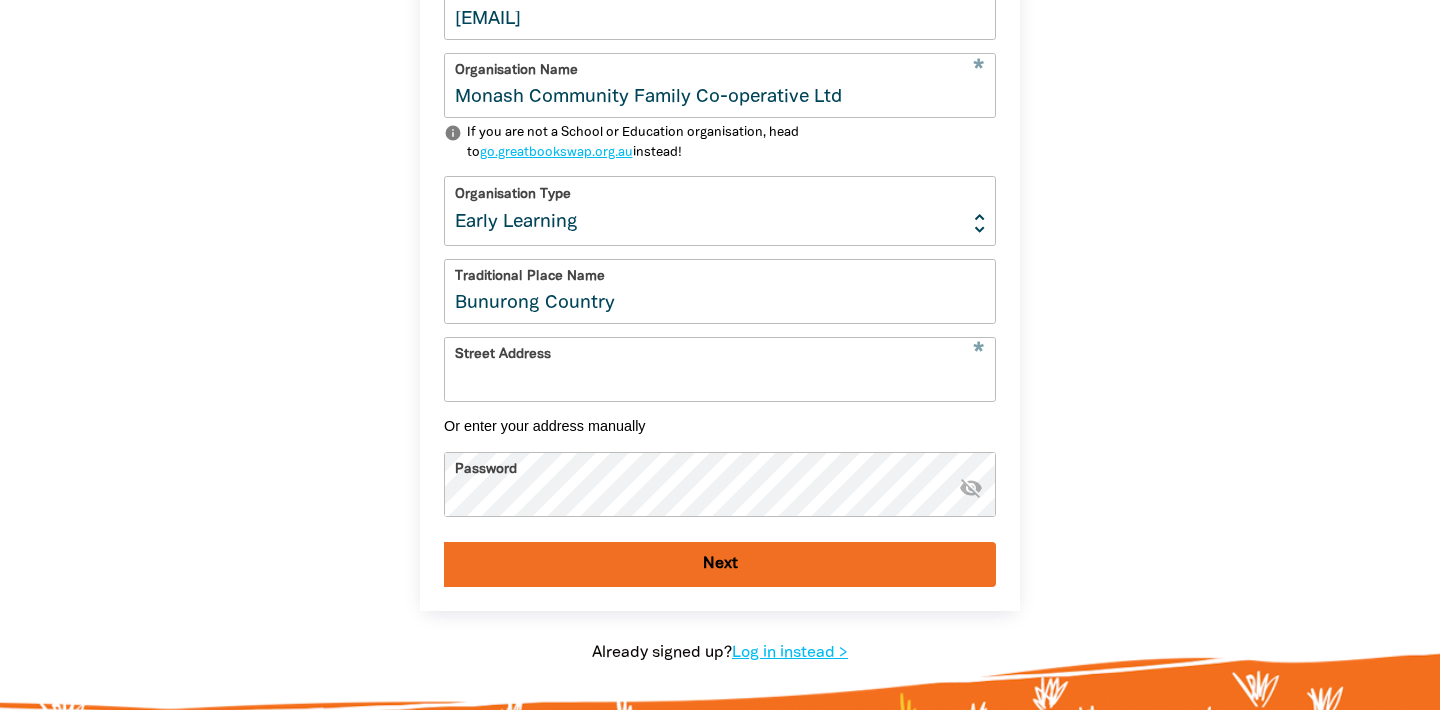 type on "Bunurong Country" 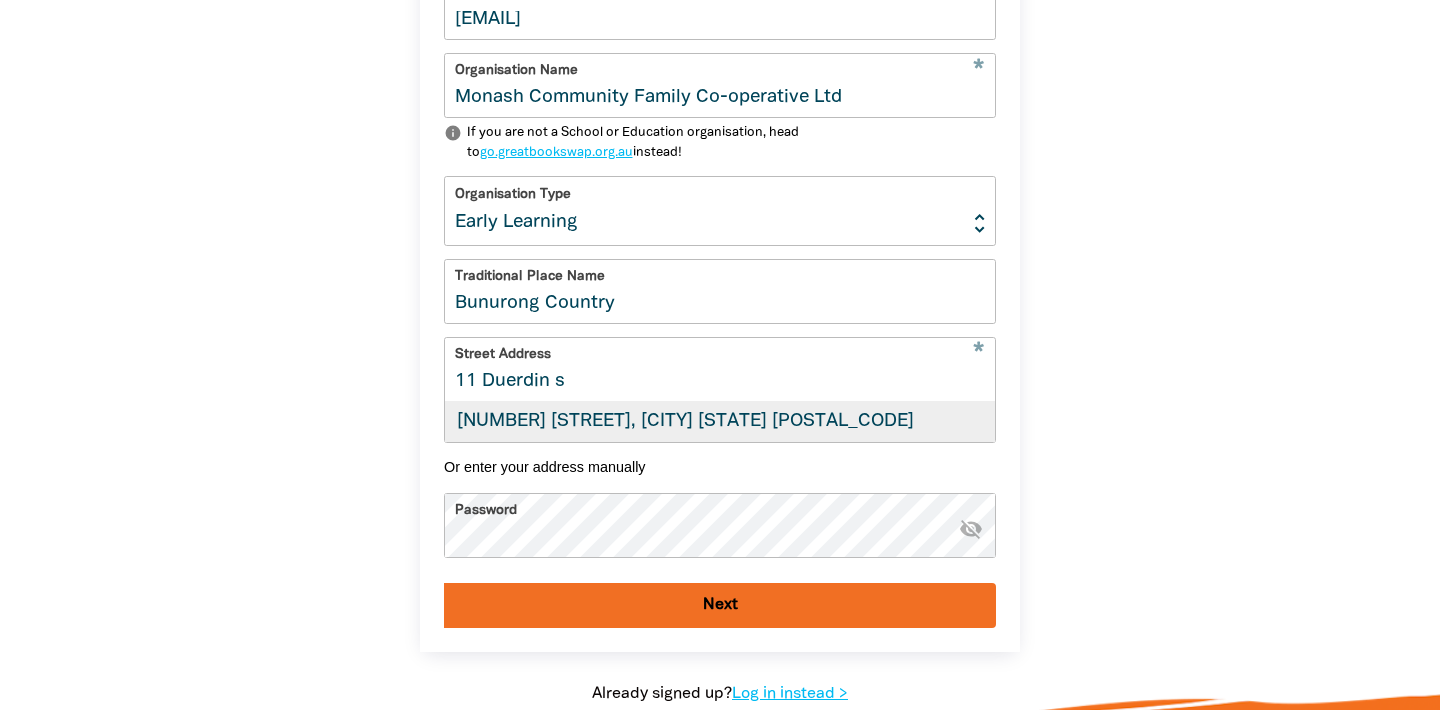 click on "[NUMBER] [STREET], [CITY] [STATE] [POSTAL_CODE]" at bounding box center (720, 422) 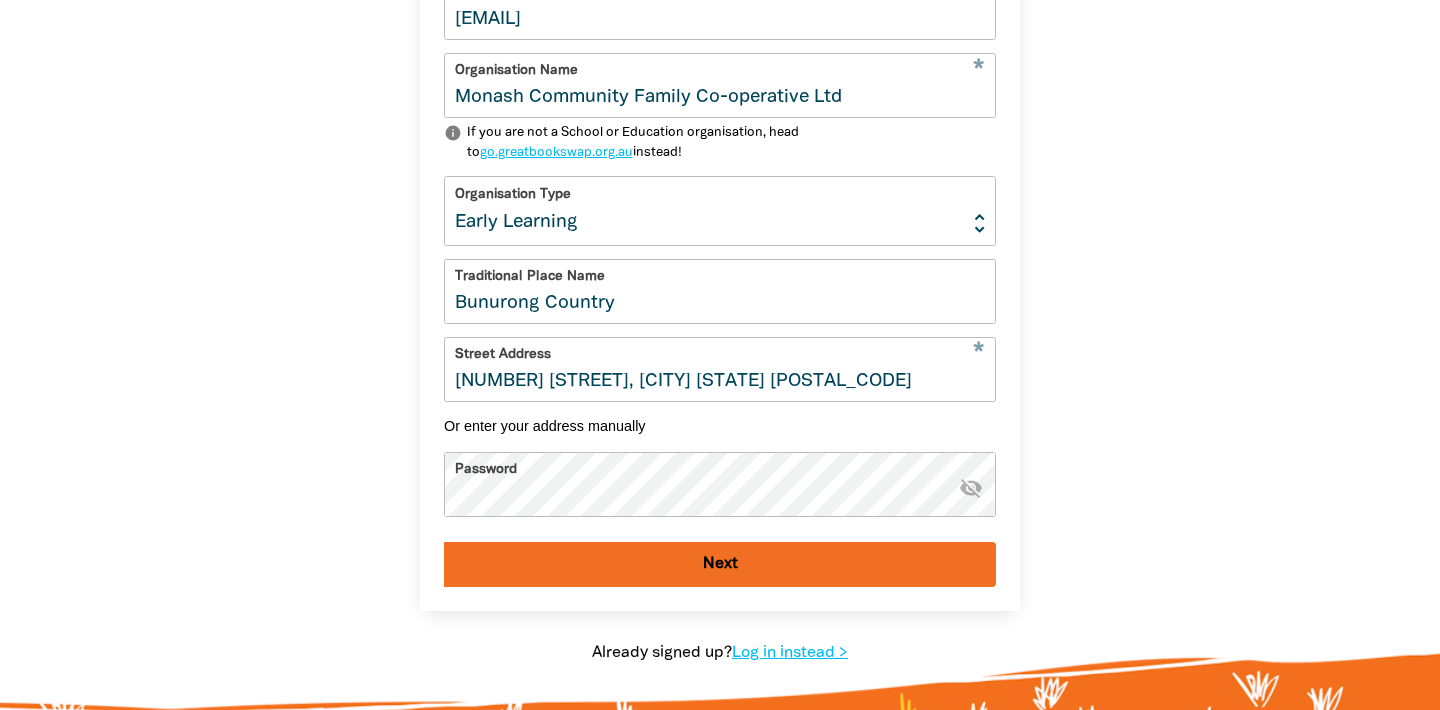 click on "visibility_off" at bounding box center (971, 488) 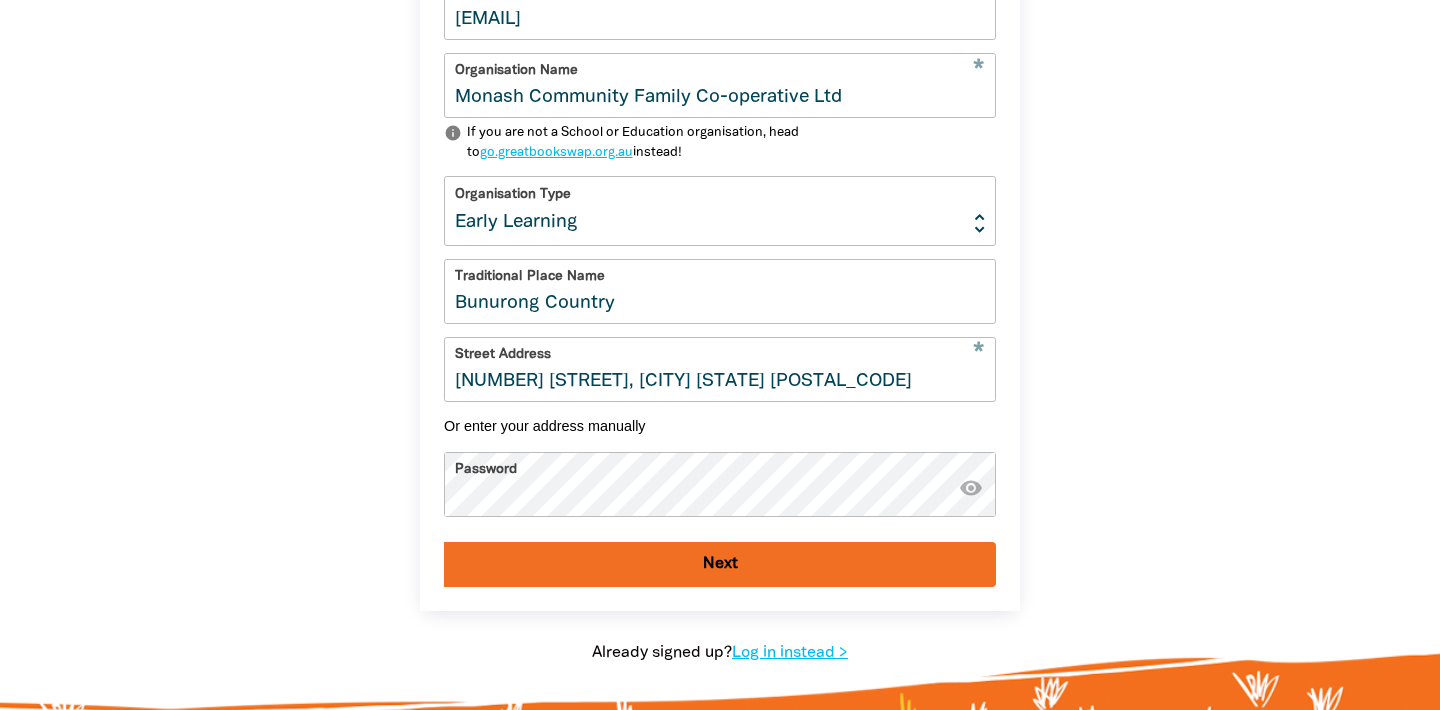 click on "Next" at bounding box center [720, 564] 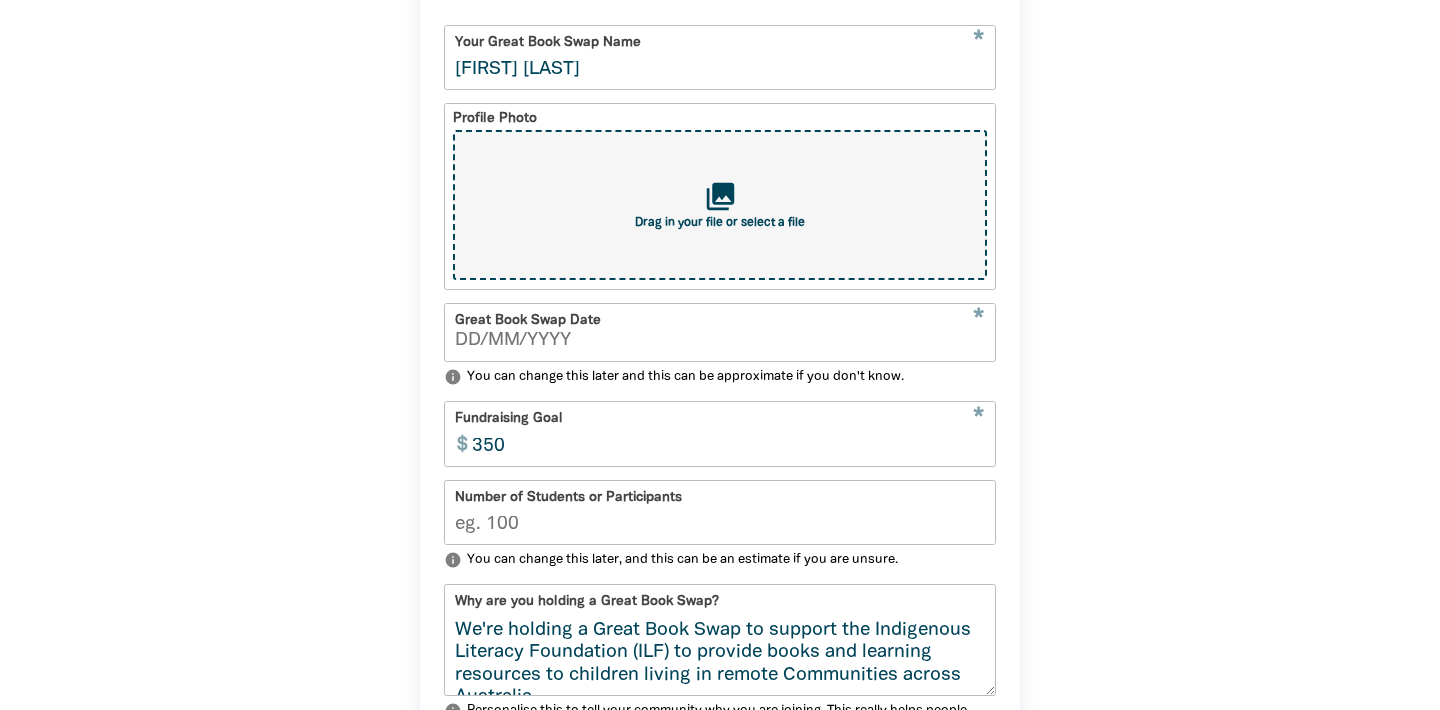 scroll, scrollTop: 579, scrollLeft: 0, axis: vertical 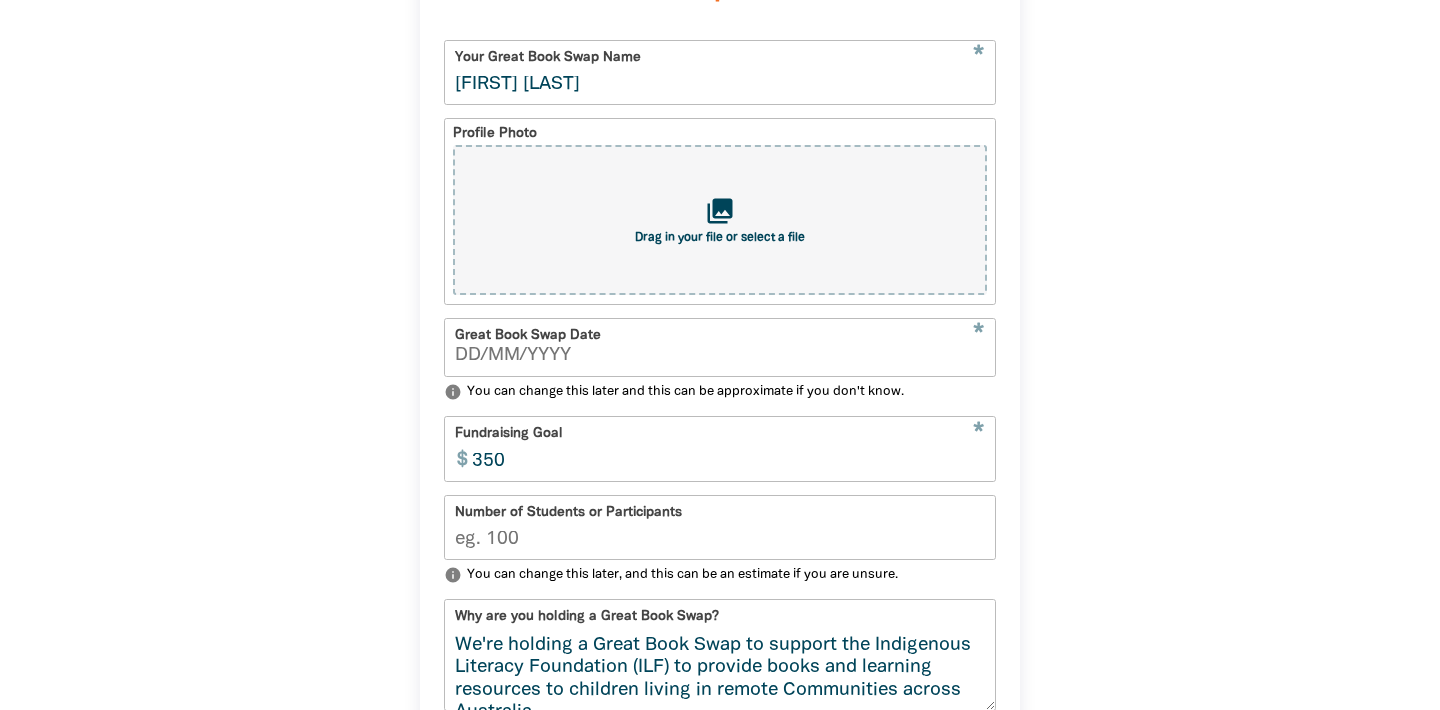 click on "[FIRST] [LAST]" at bounding box center (720, 72) 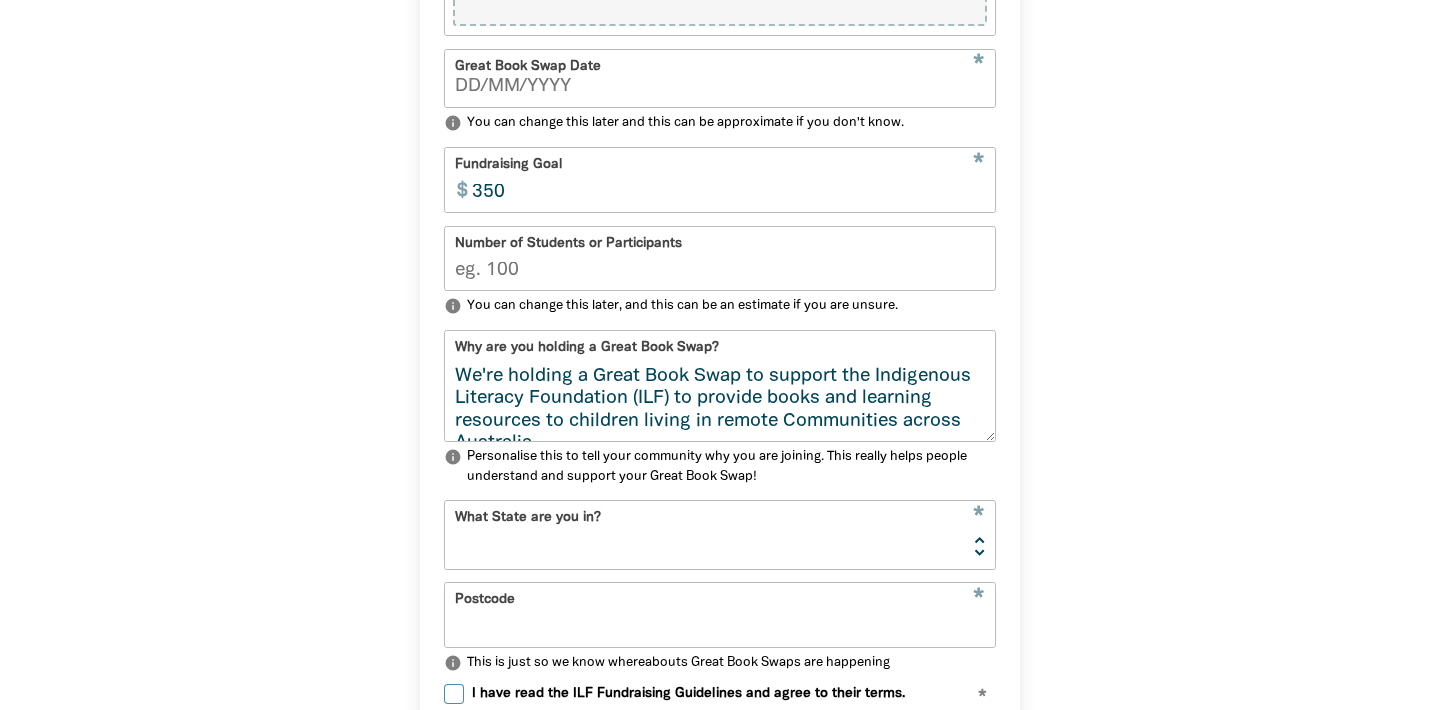 scroll, scrollTop: 856, scrollLeft: 0, axis: vertical 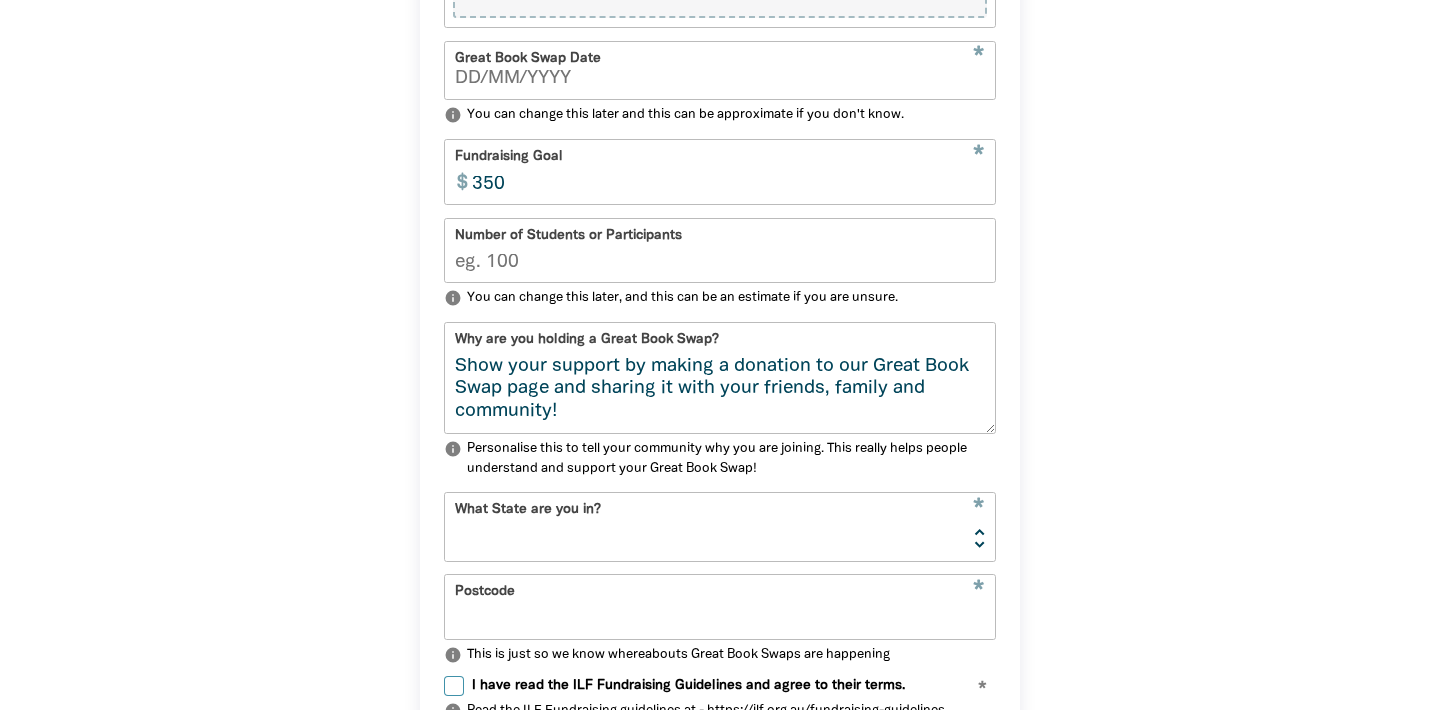 type on "Monash Community Family Co-operative Ltd" 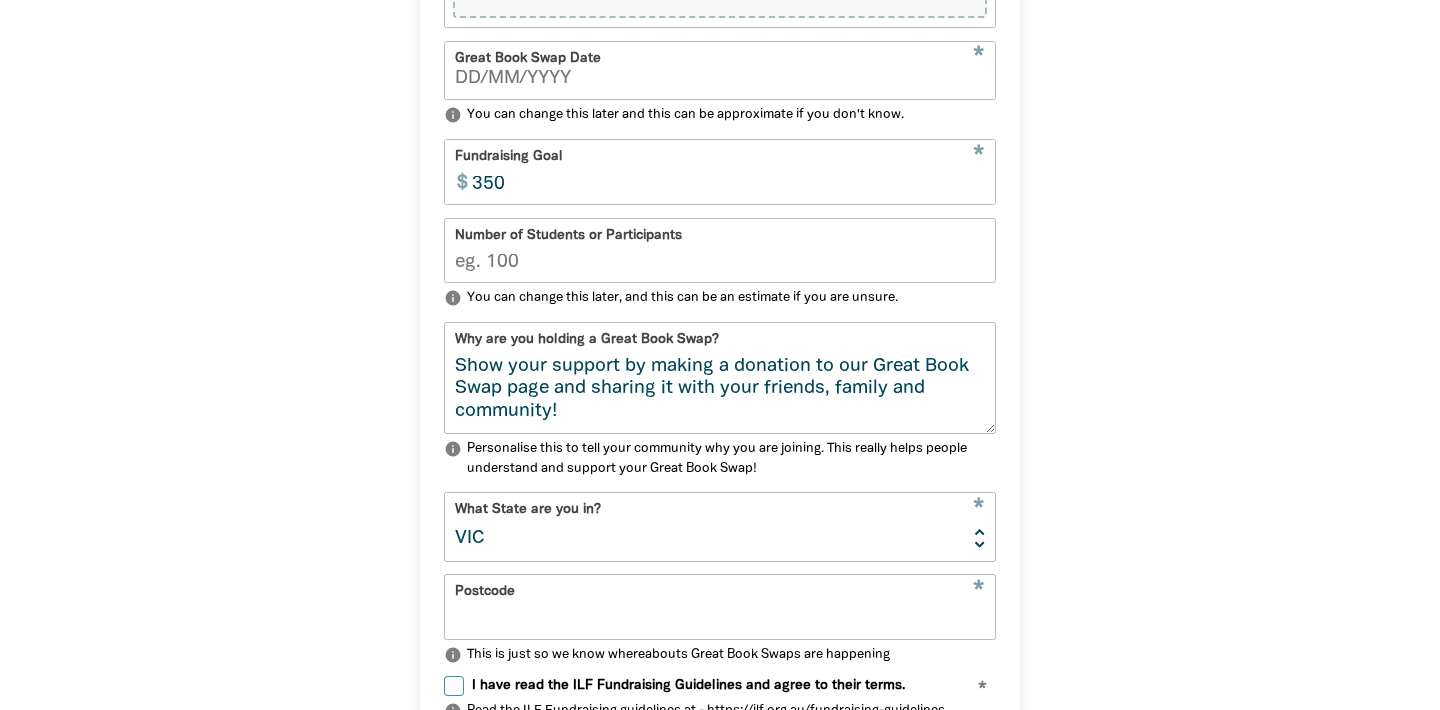click on "Postcode" at bounding box center (720, 606) 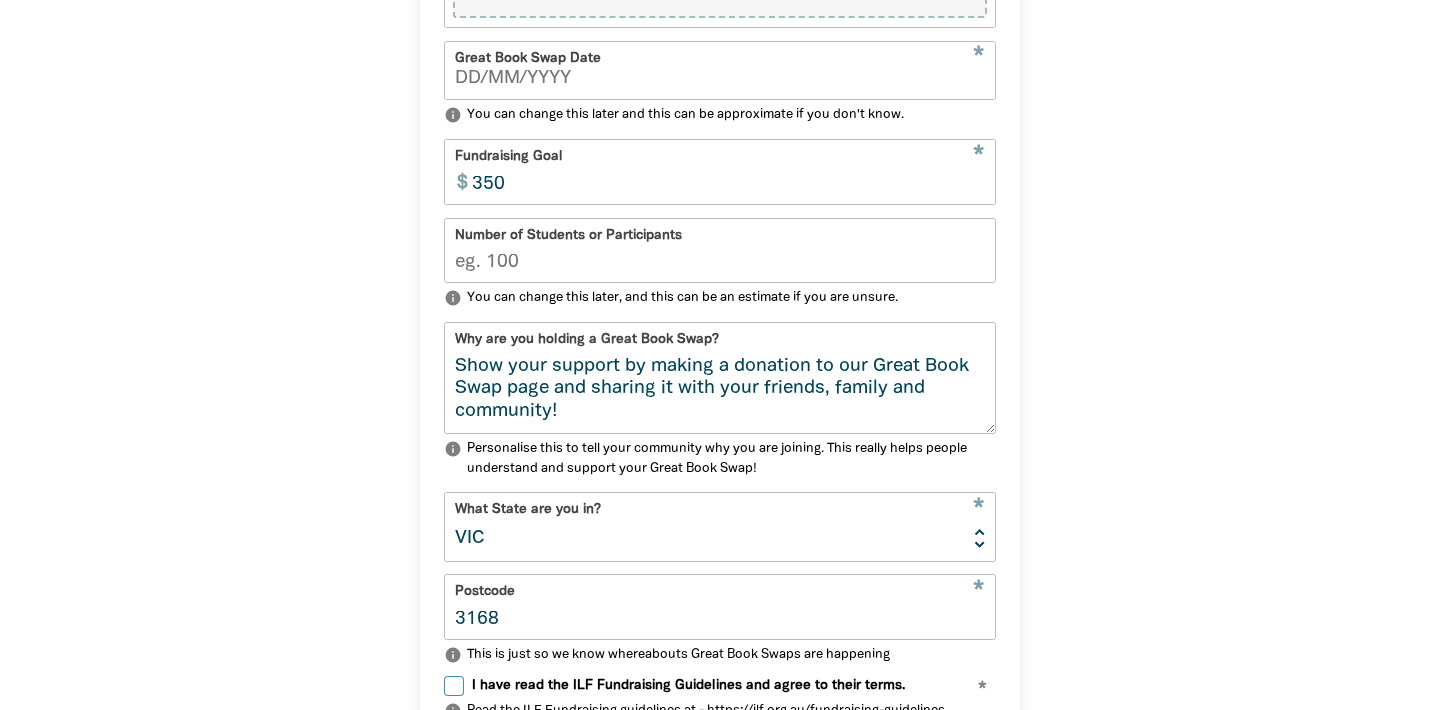 type on "3168" 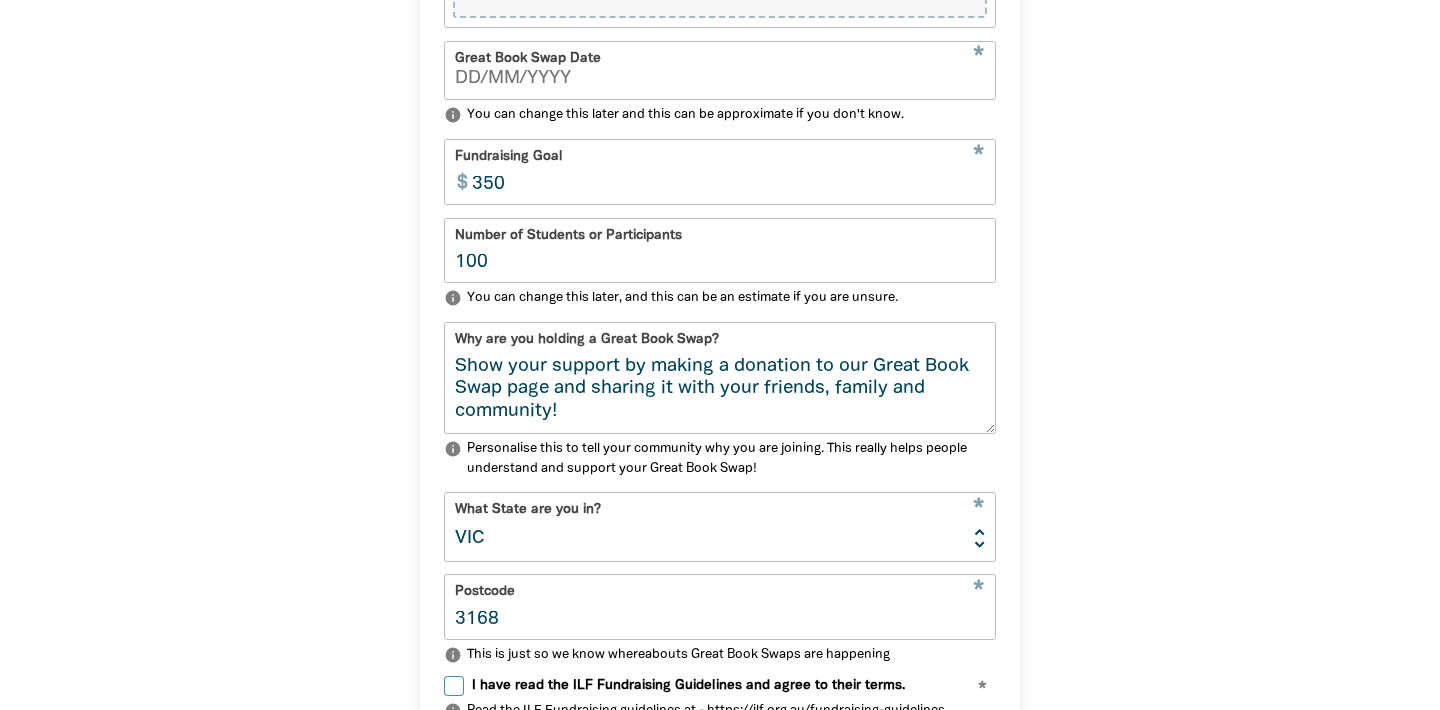 type on "100" 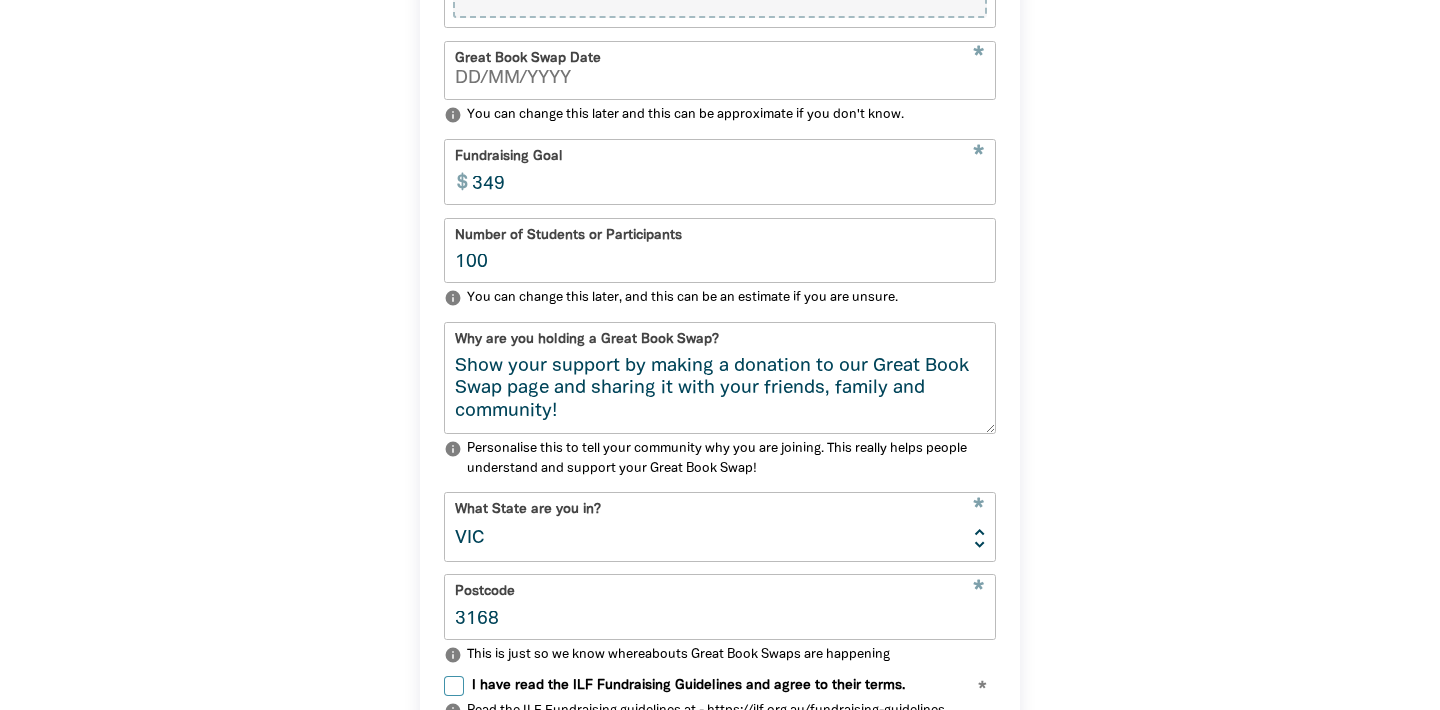 click on "349" at bounding box center [728, 171] 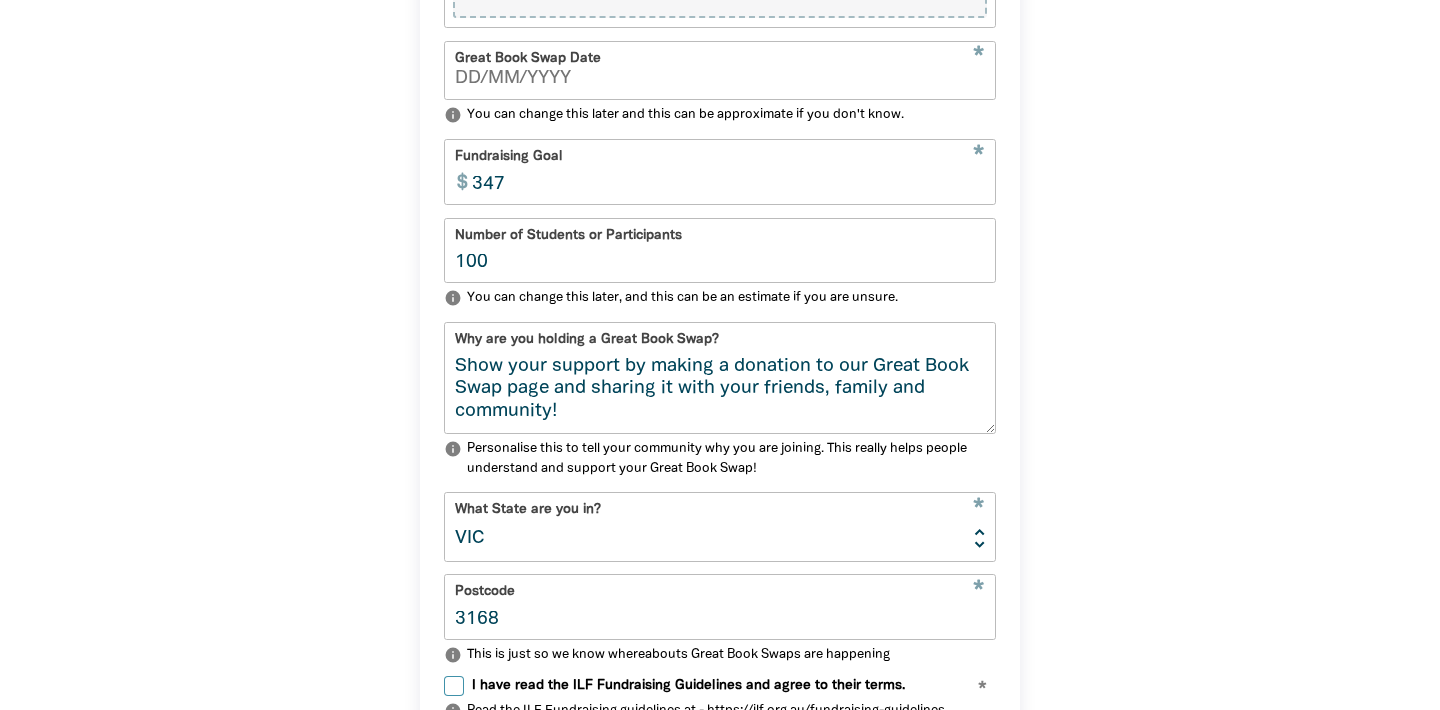 click on "347" at bounding box center [728, 171] 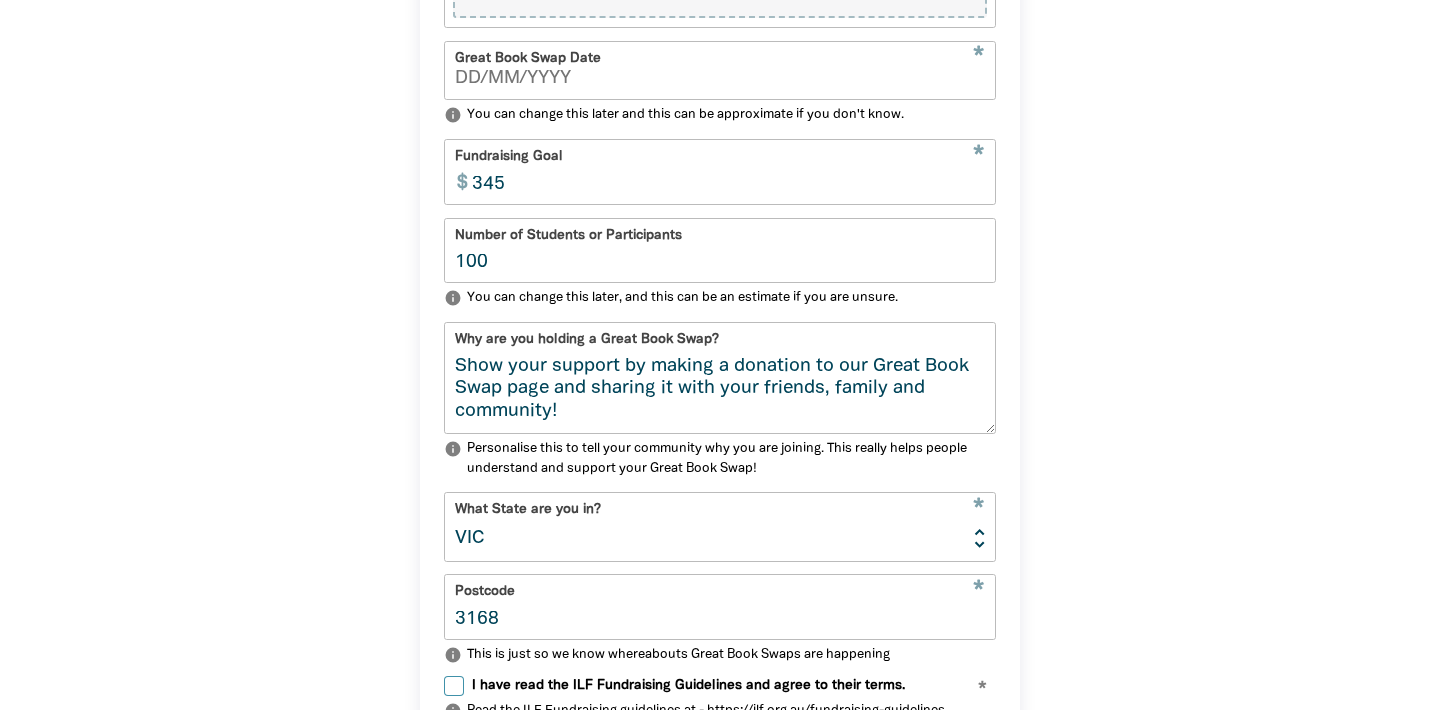 click on "345" at bounding box center [728, 171] 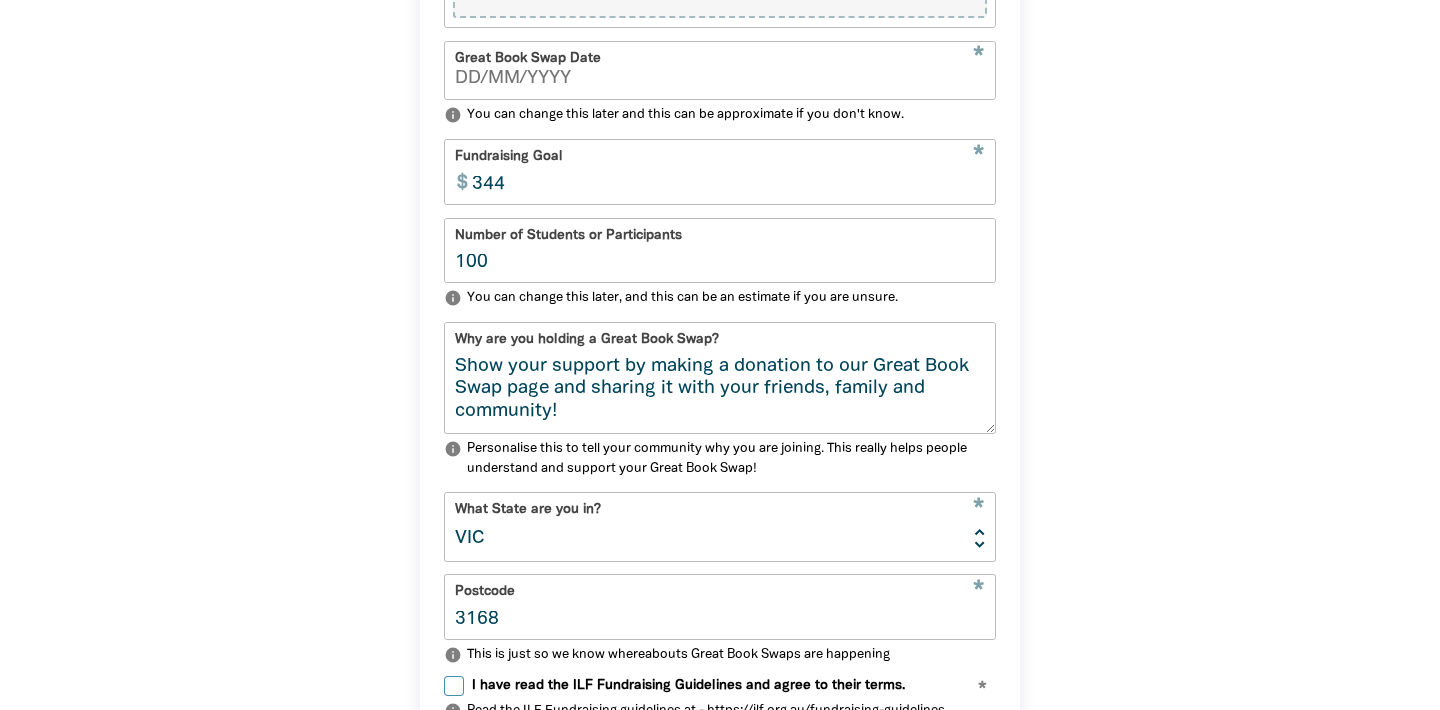 click on "344" at bounding box center (728, 171) 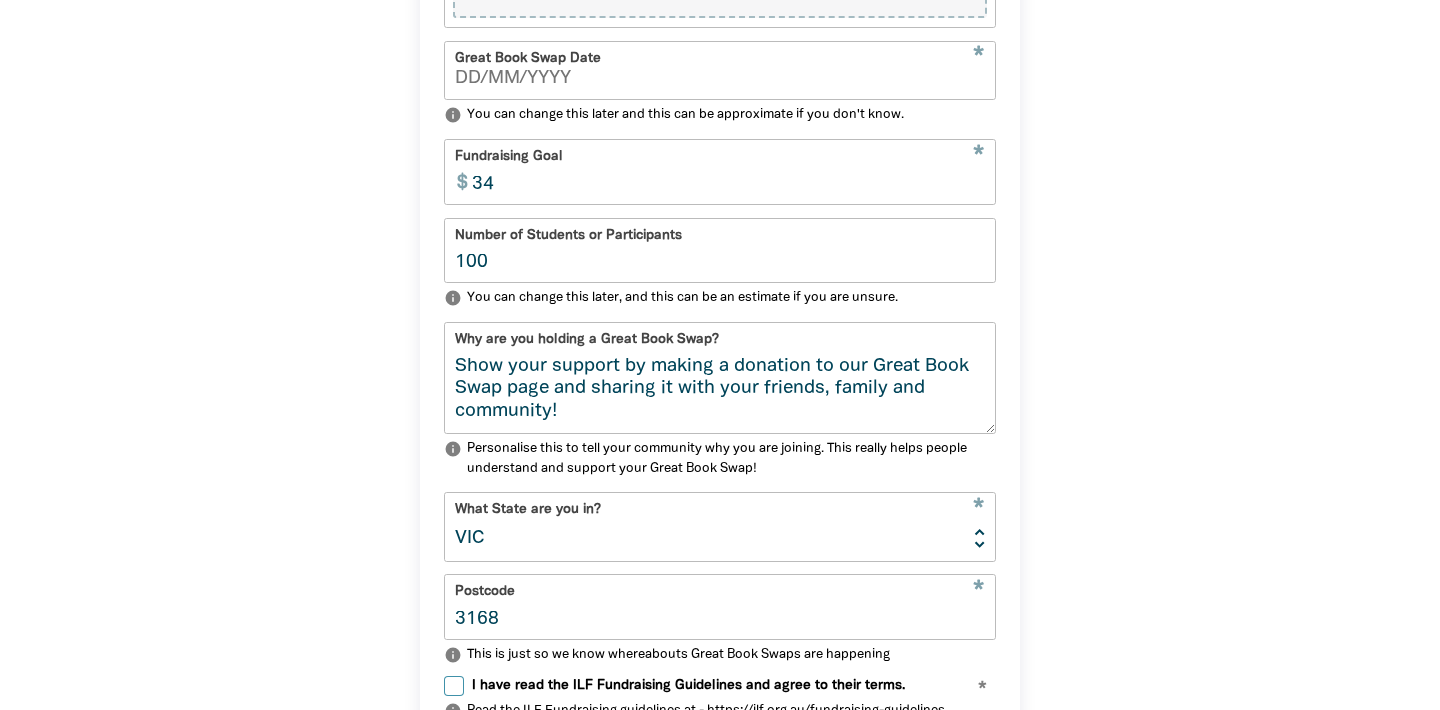 type on "3" 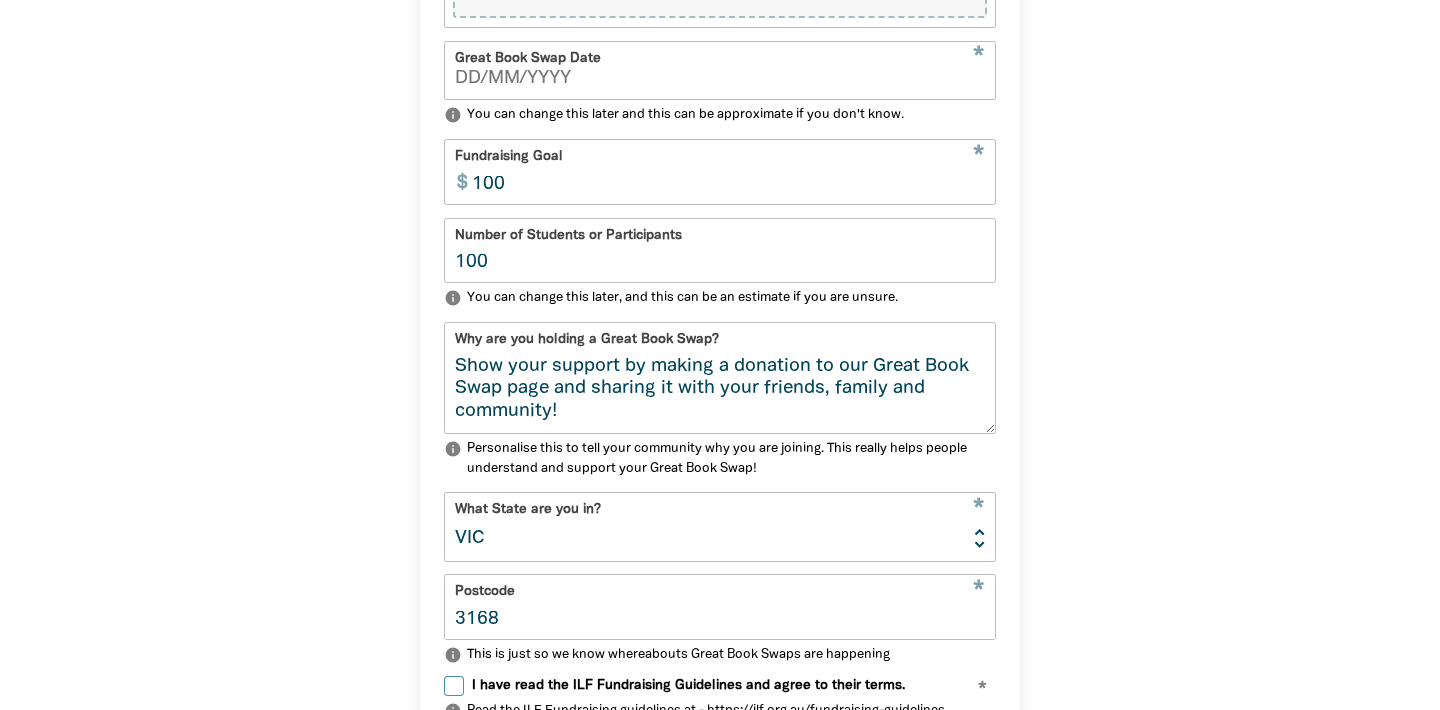 type on "100" 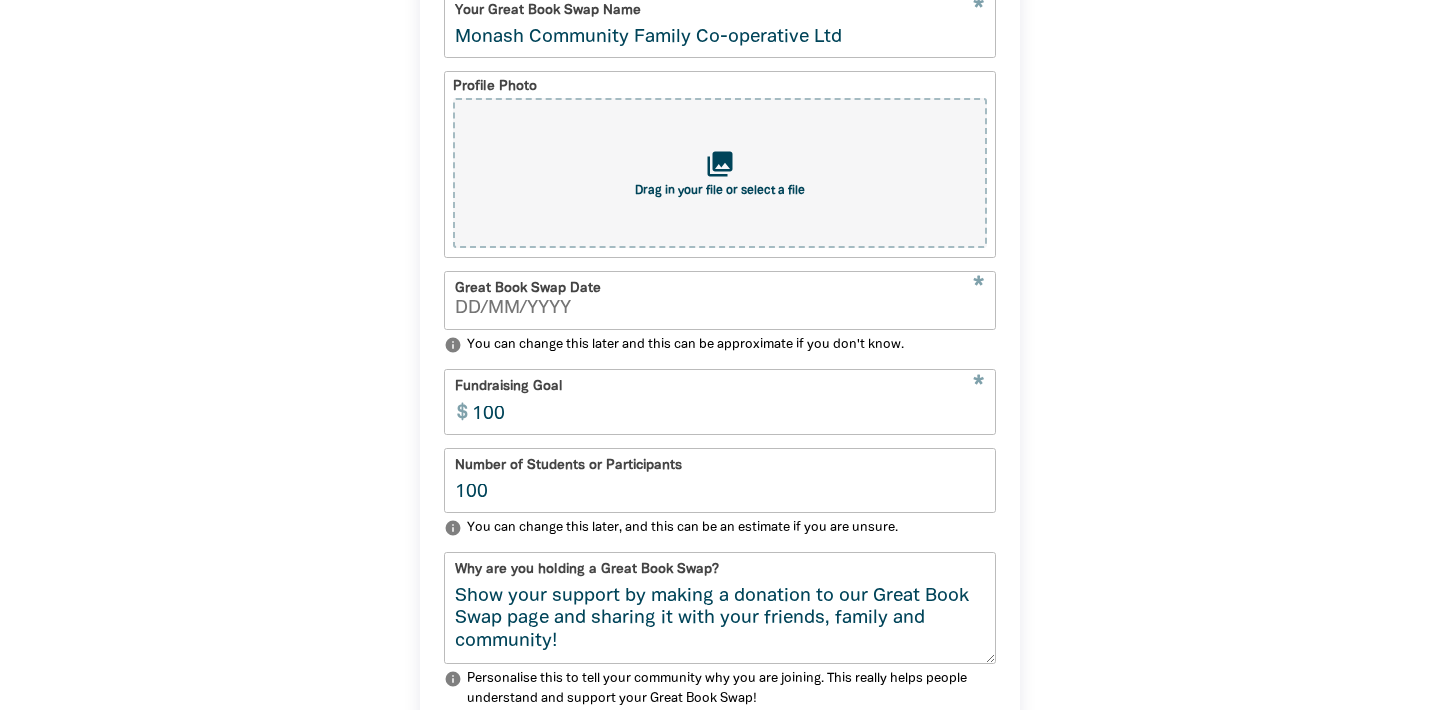 scroll, scrollTop: 624, scrollLeft: 0, axis: vertical 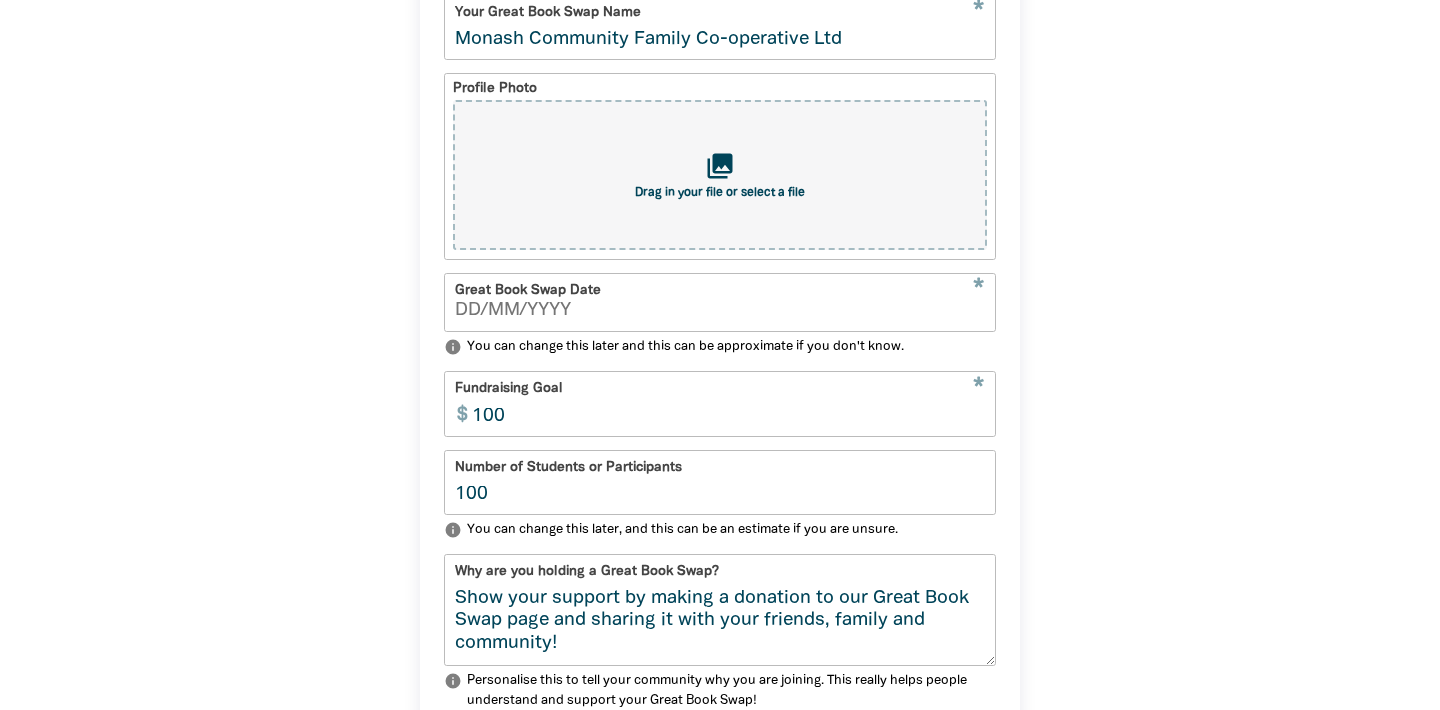 type on "__/__/____" 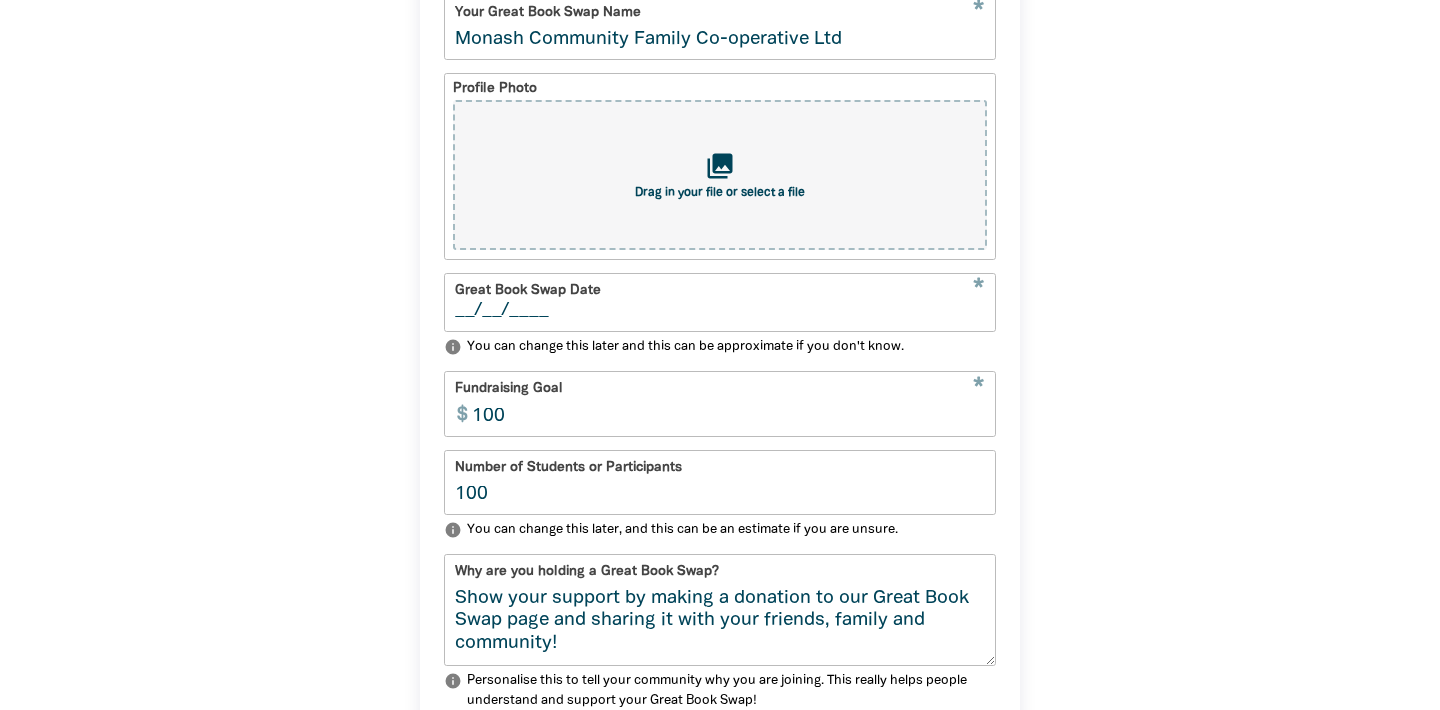 click on "__/__/____" at bounding box center (720, 311) 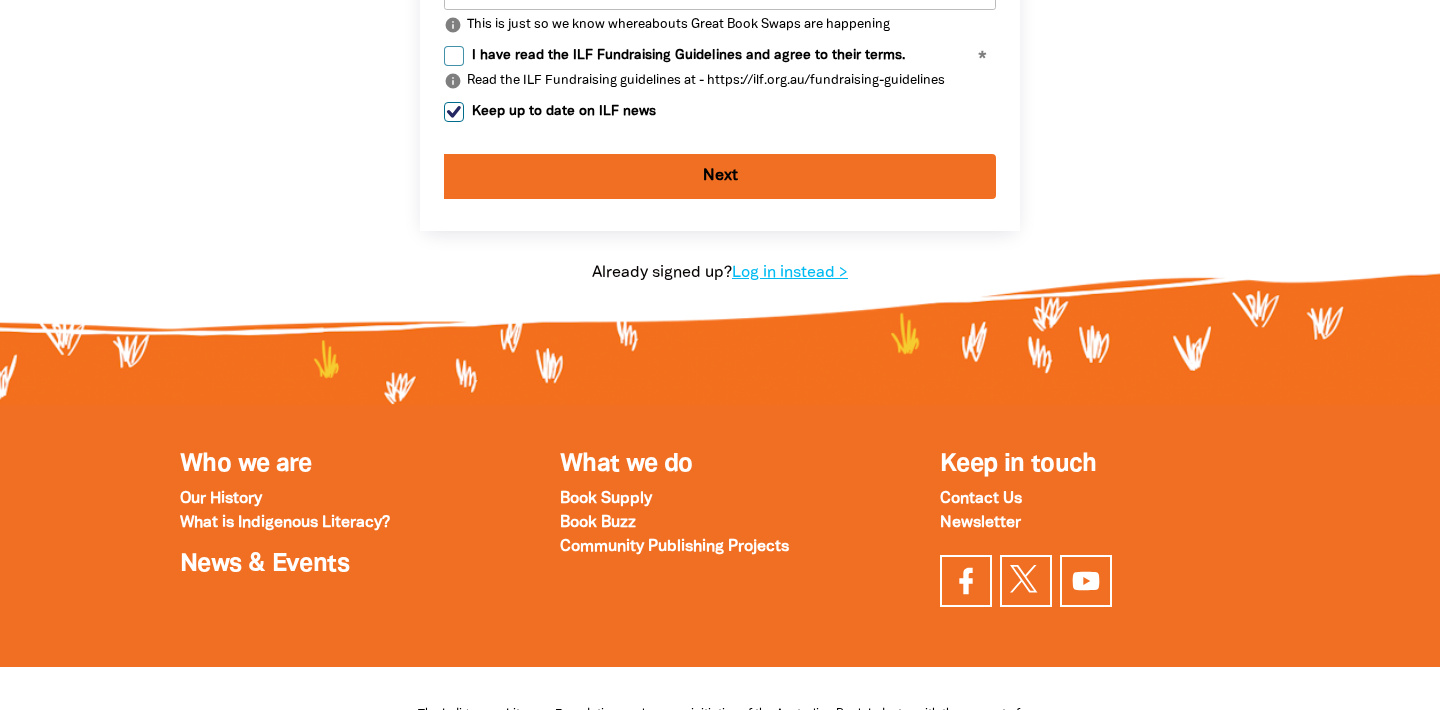 scroll, scrollTop: 1491, scrollLeft: 0, axis: vertical 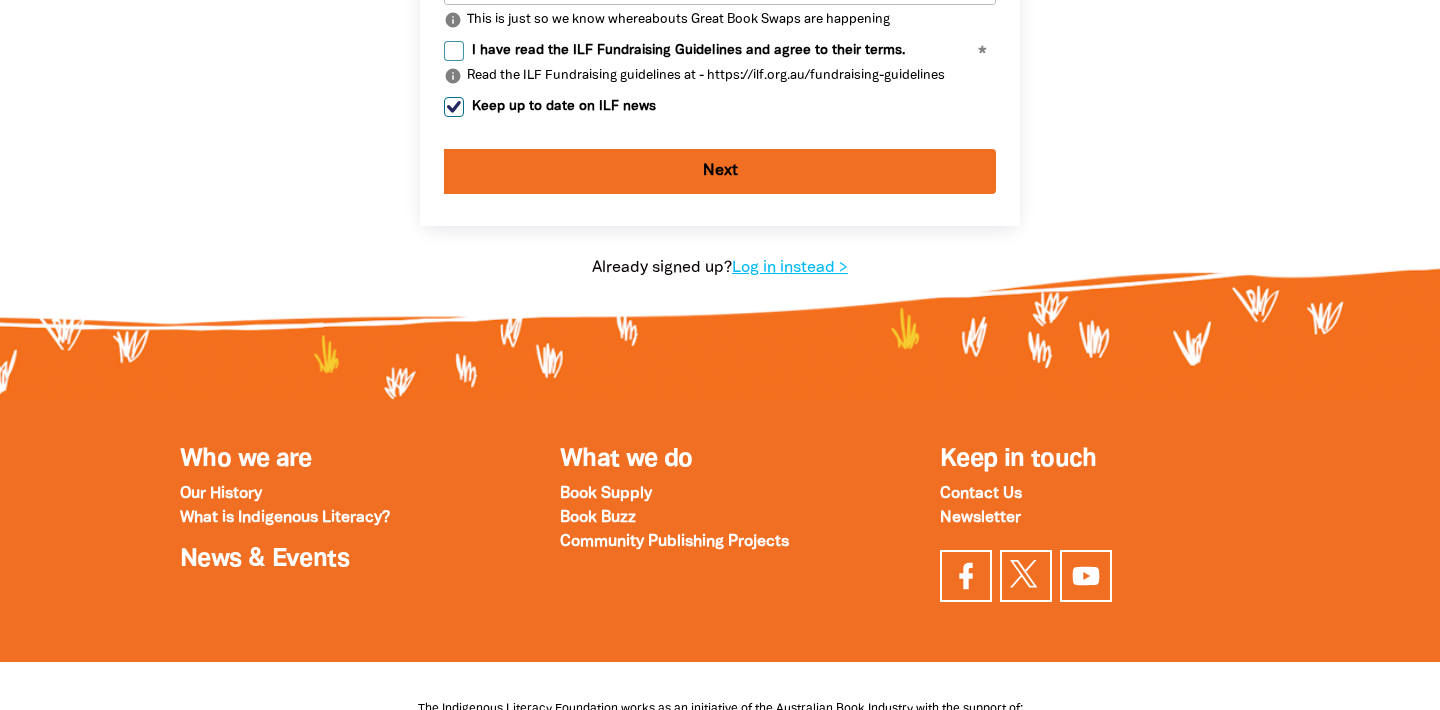 click on "Keep up to date on ILF news" at bounding box center (454, 107) 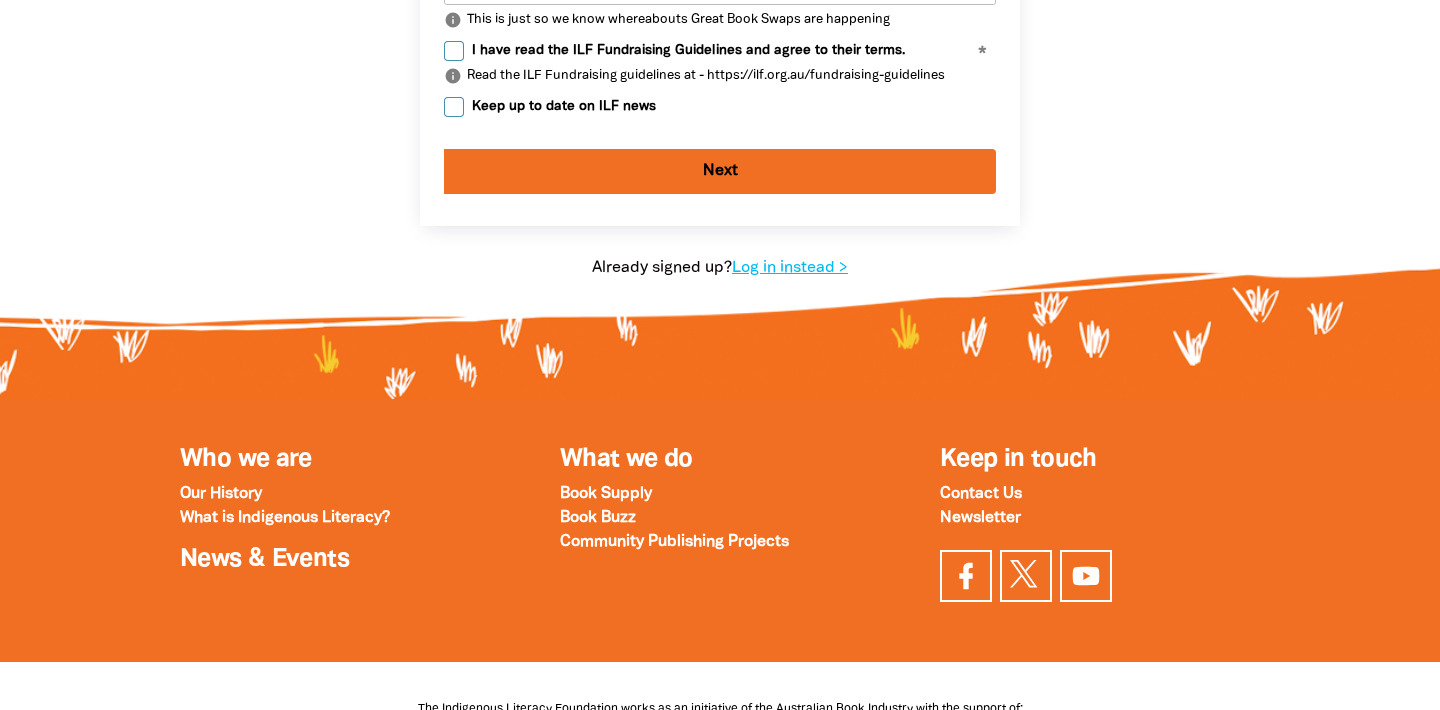 checkbox on "false" 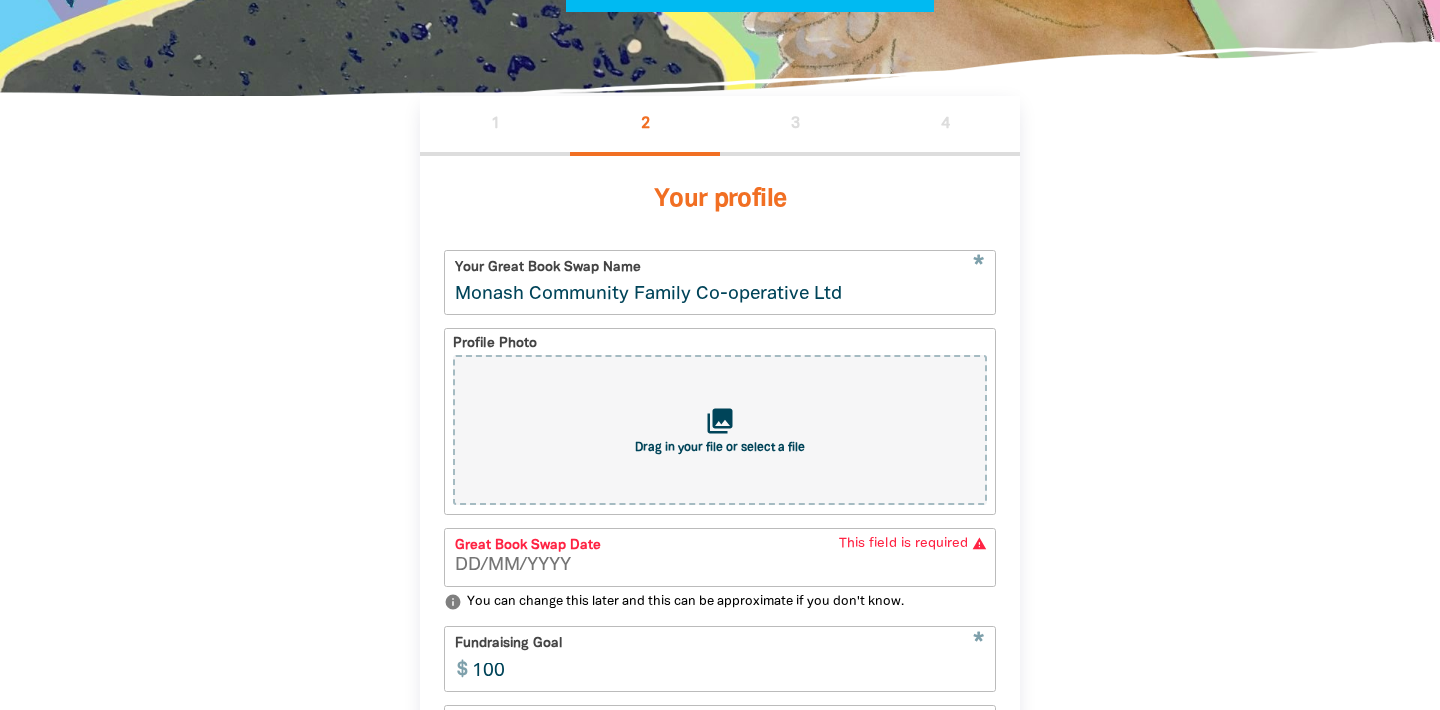 scroll, scrollTop: 339, scrollLeft: 0, axis: vertical 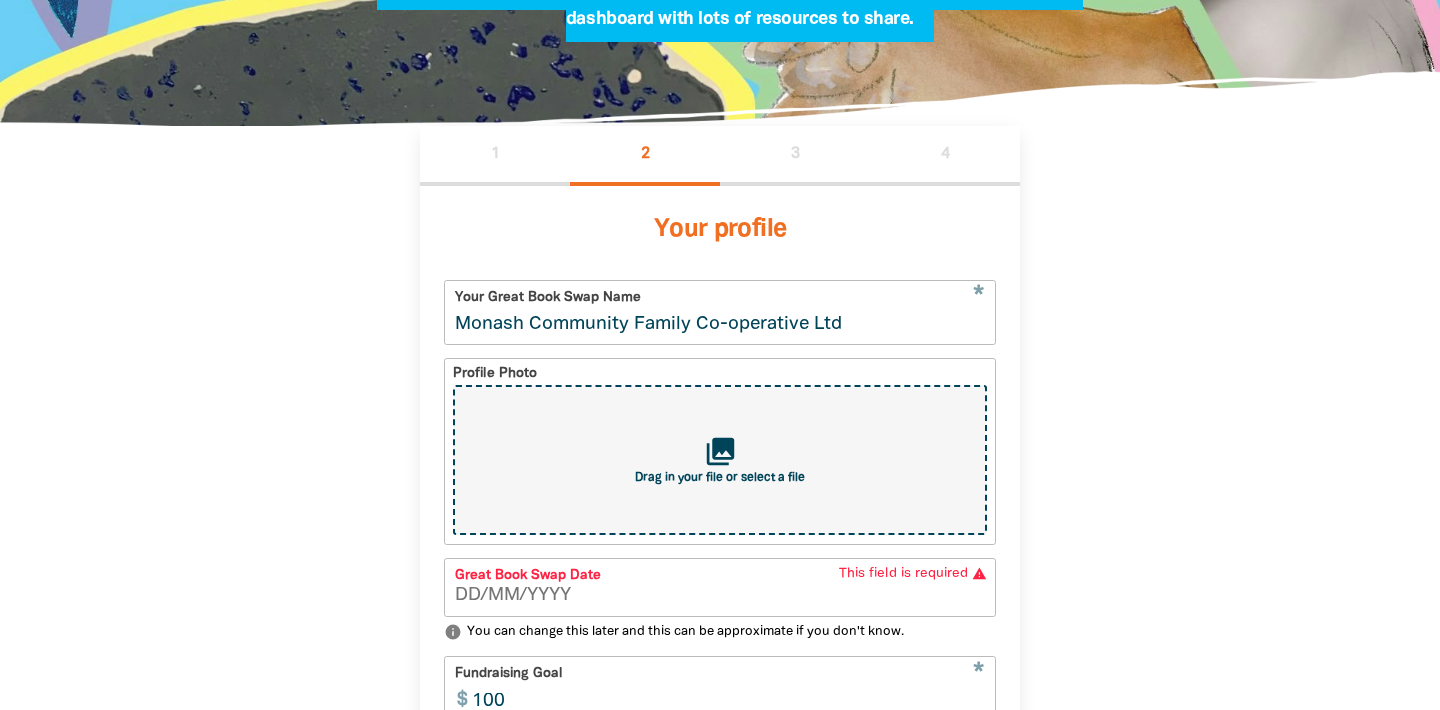 click on "collections" at bounding box center (720, 451) 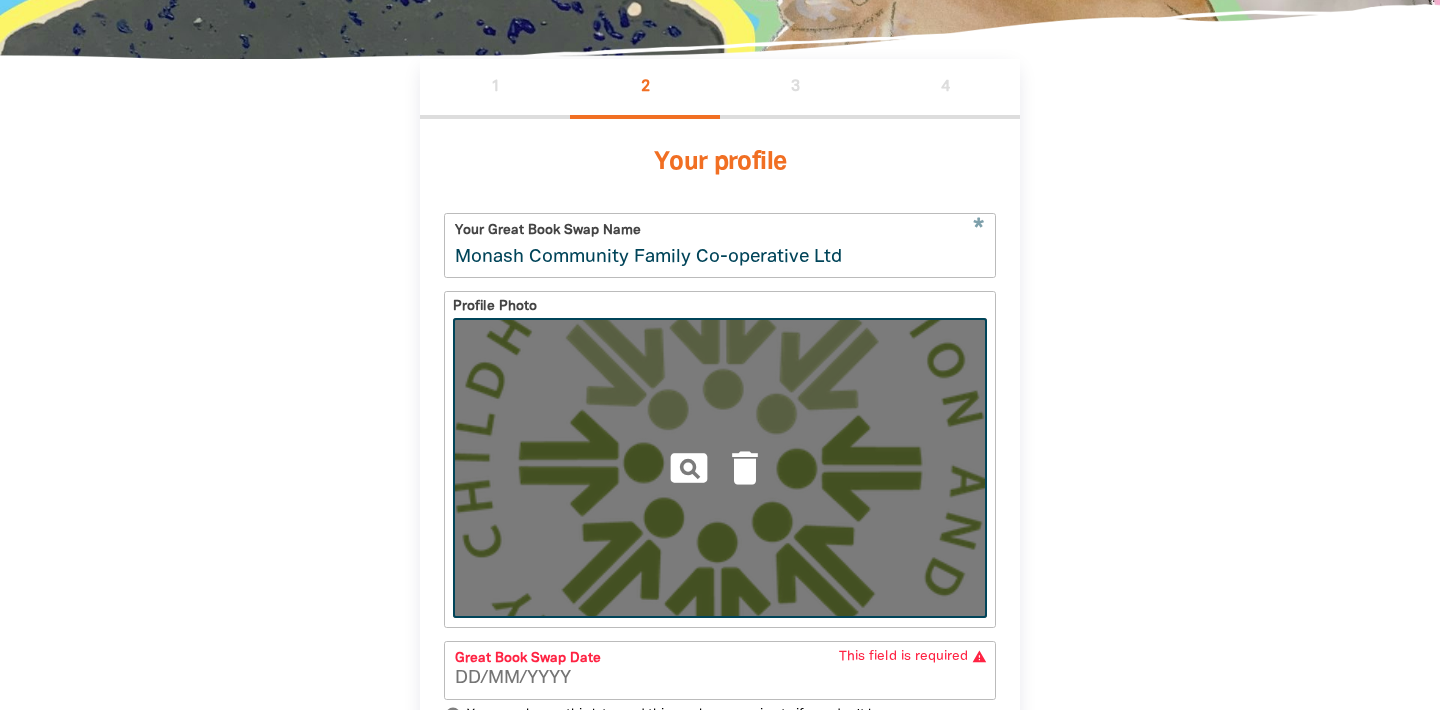 scroll, scrollTop: 420, scrollLeft: 0, axis: vertical 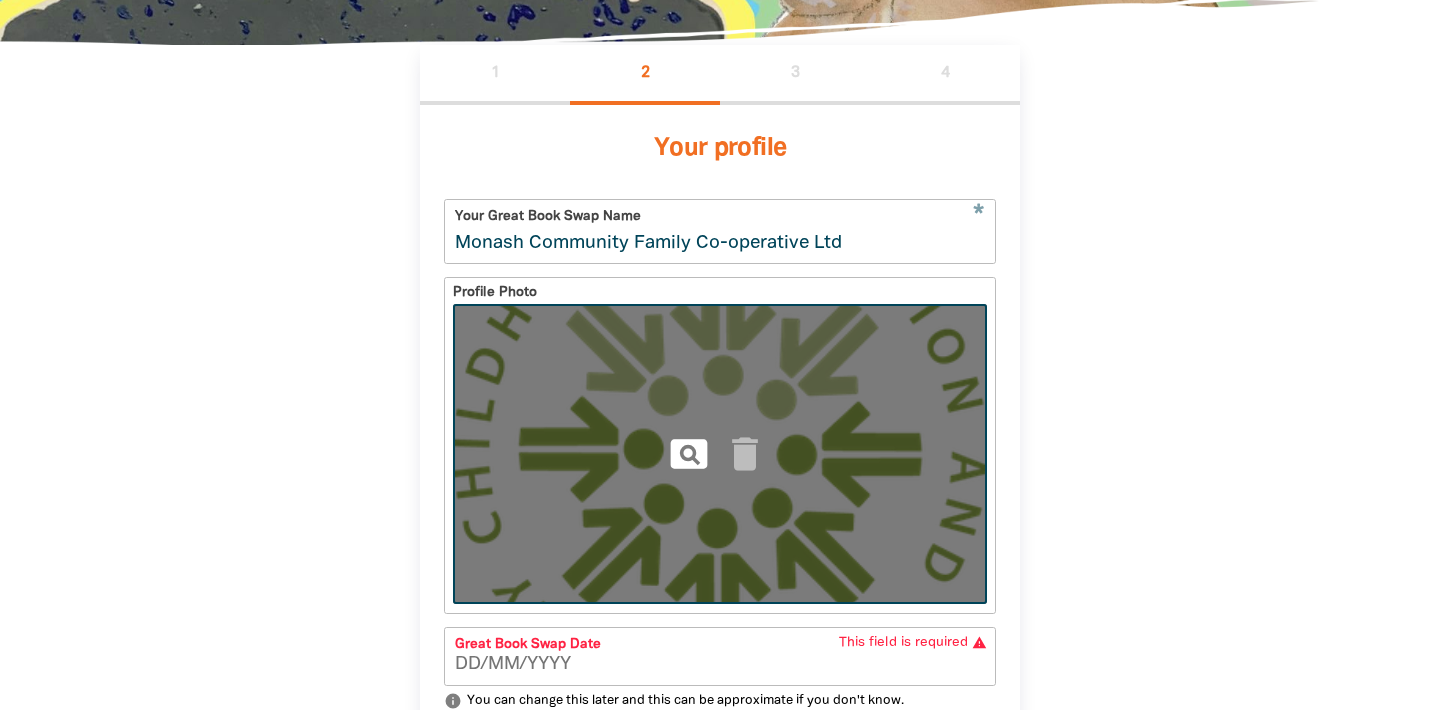 click on "pageview" at bounding box center [689, 454] 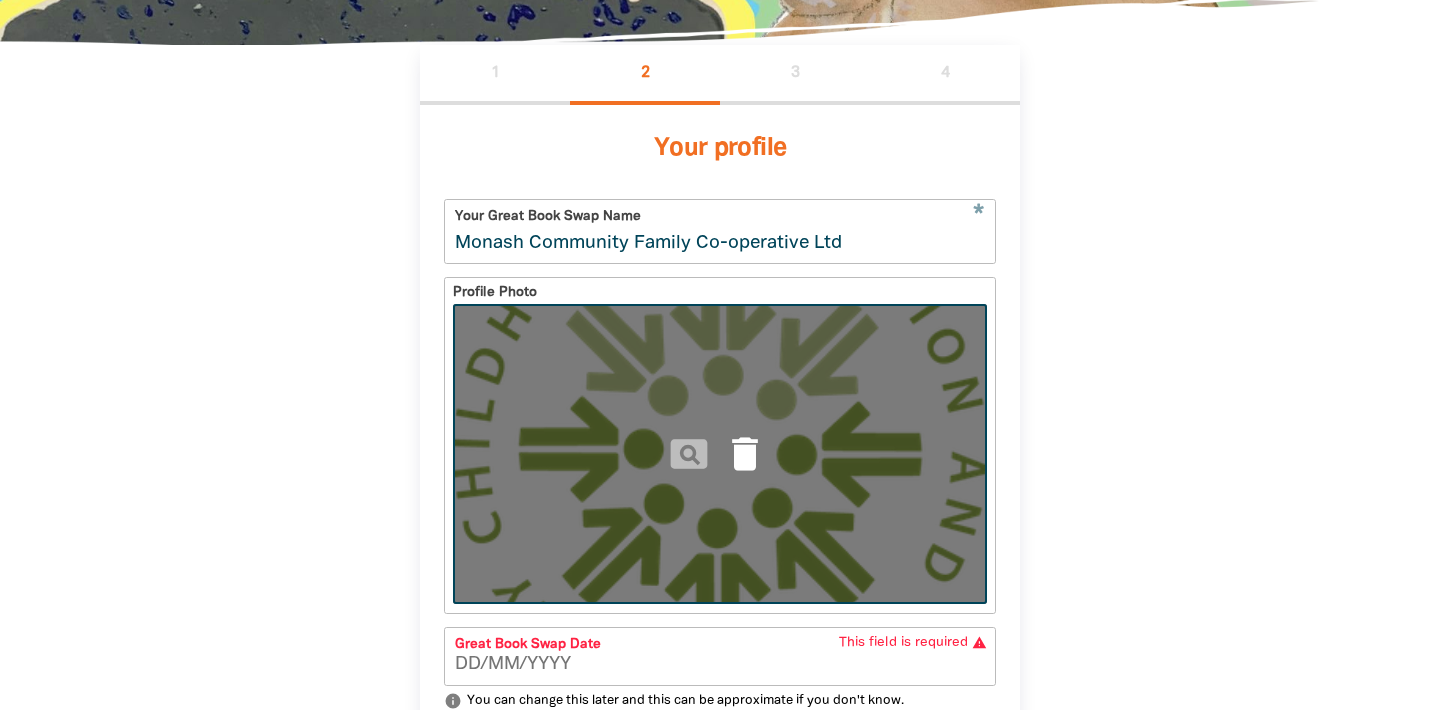click on "delete" at bounding box center [745, 454] 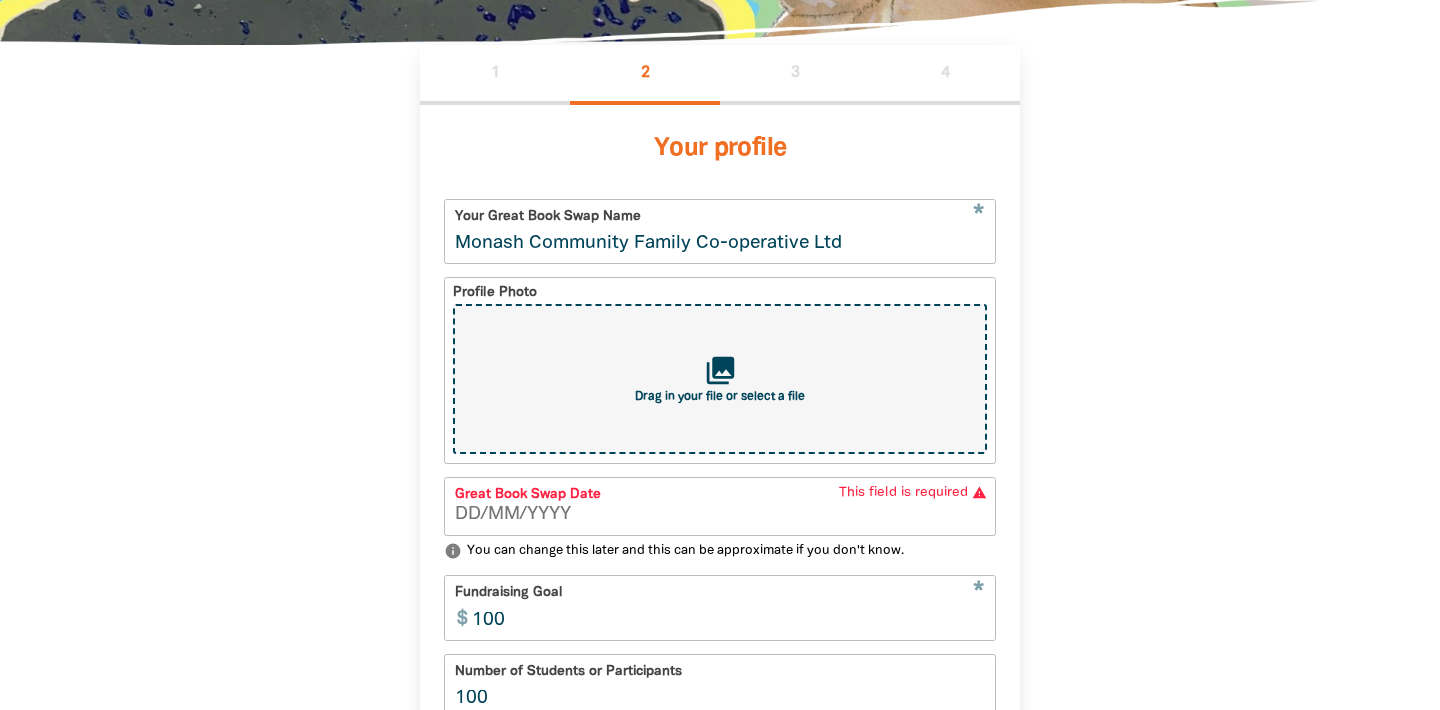 click on "collections Drag in your file or select a file" at bounding box center (720, 379) 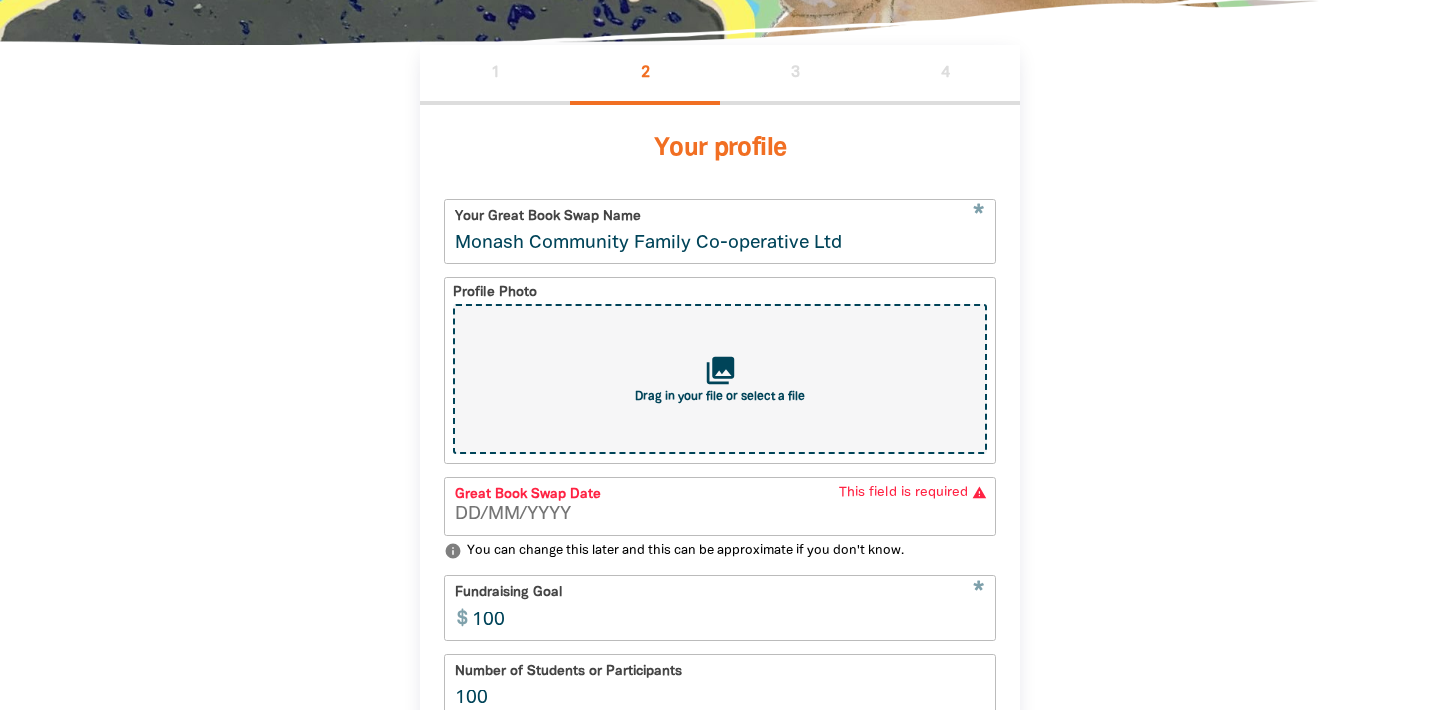 type on "C:\fakepath\logo.png" 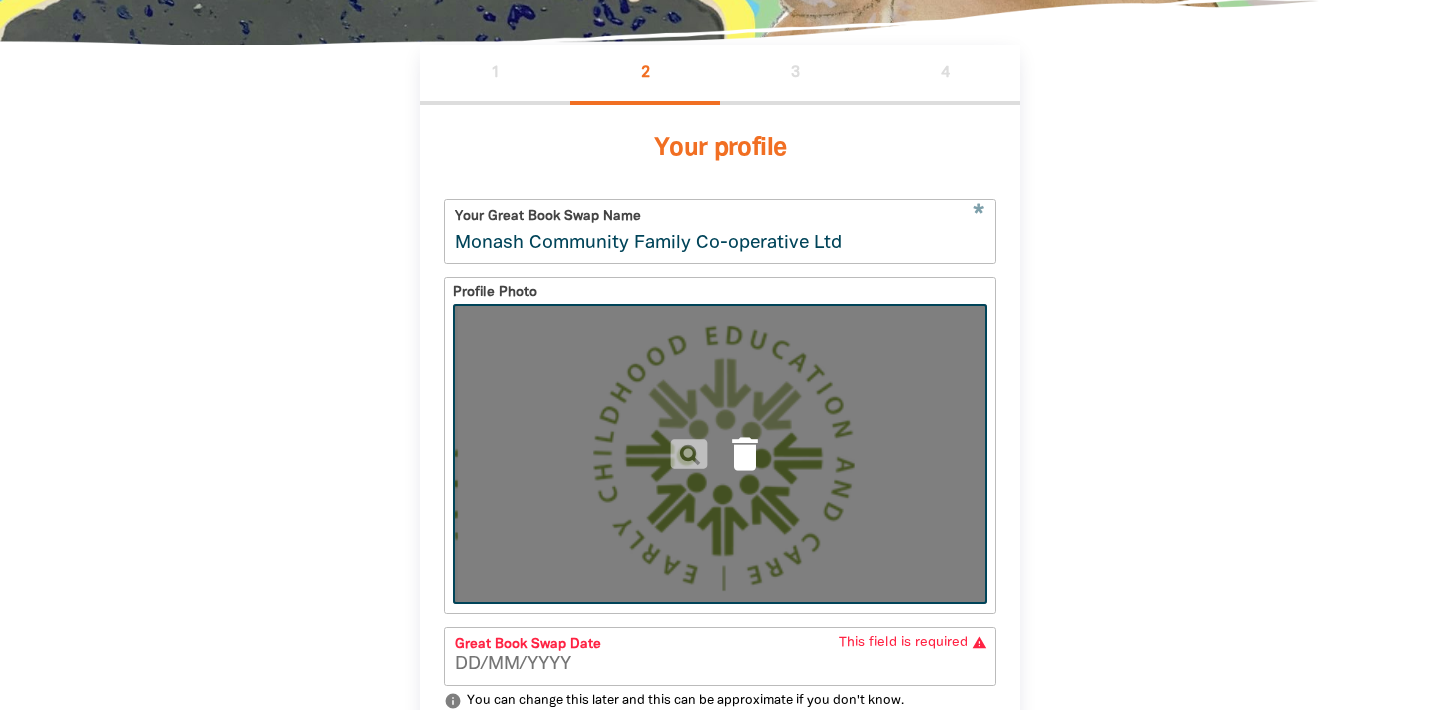 click on "delete" at bounding box center [745, 454] 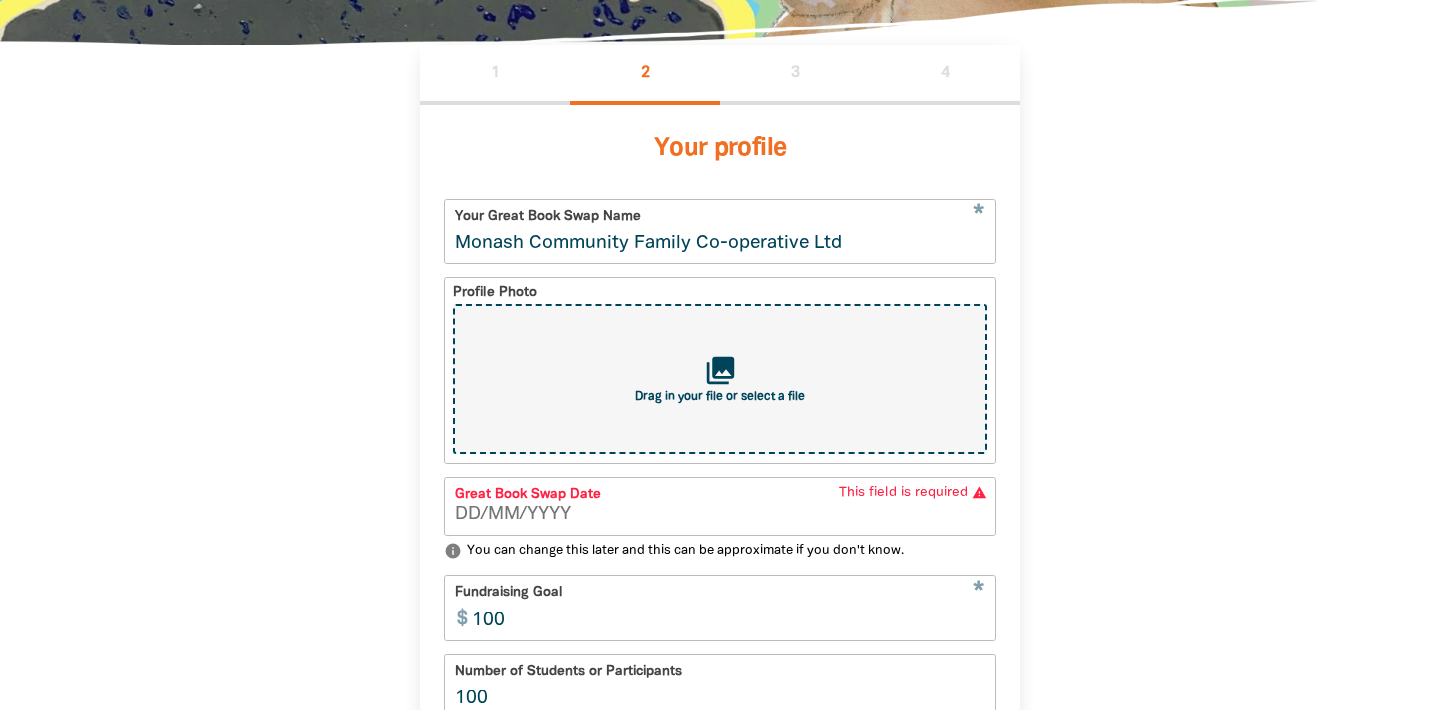 click on "collections" at bounding box center [720, 370] 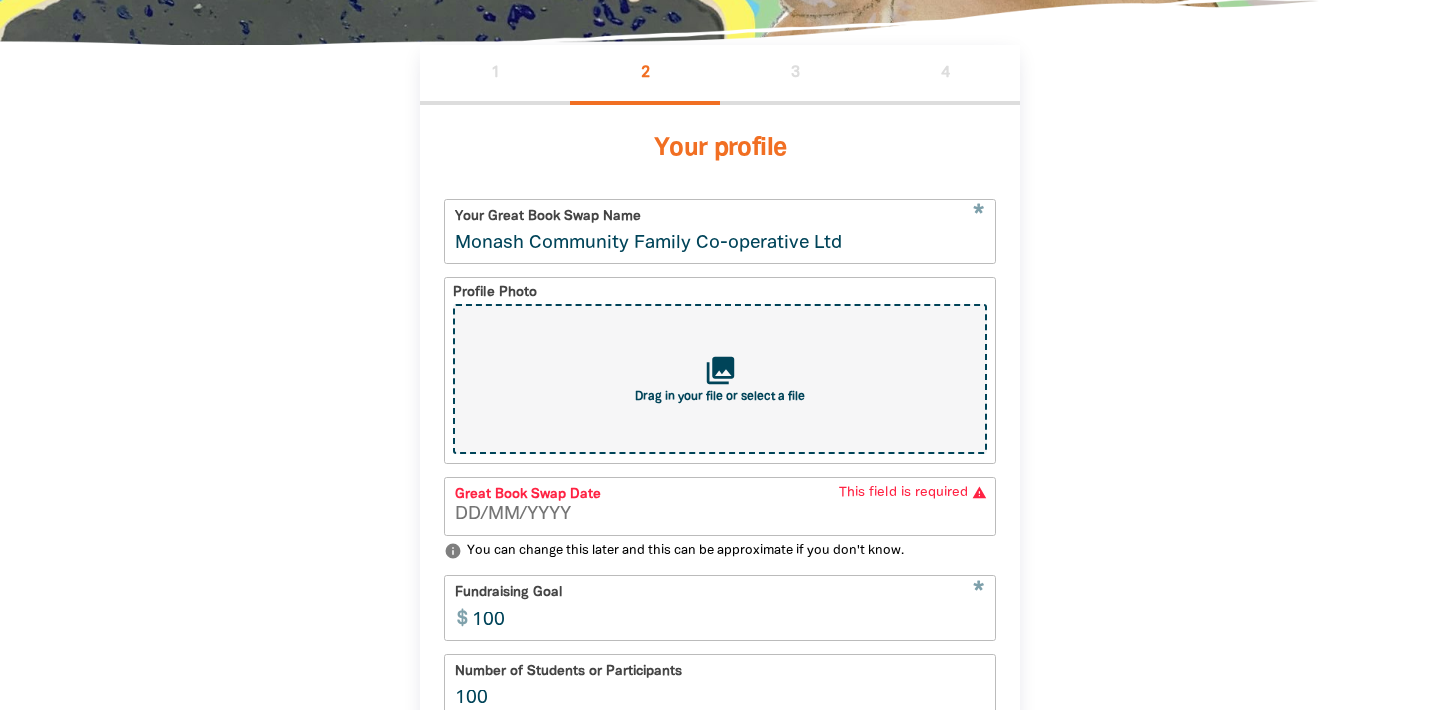 type on "C:\fakepath\logo.png" 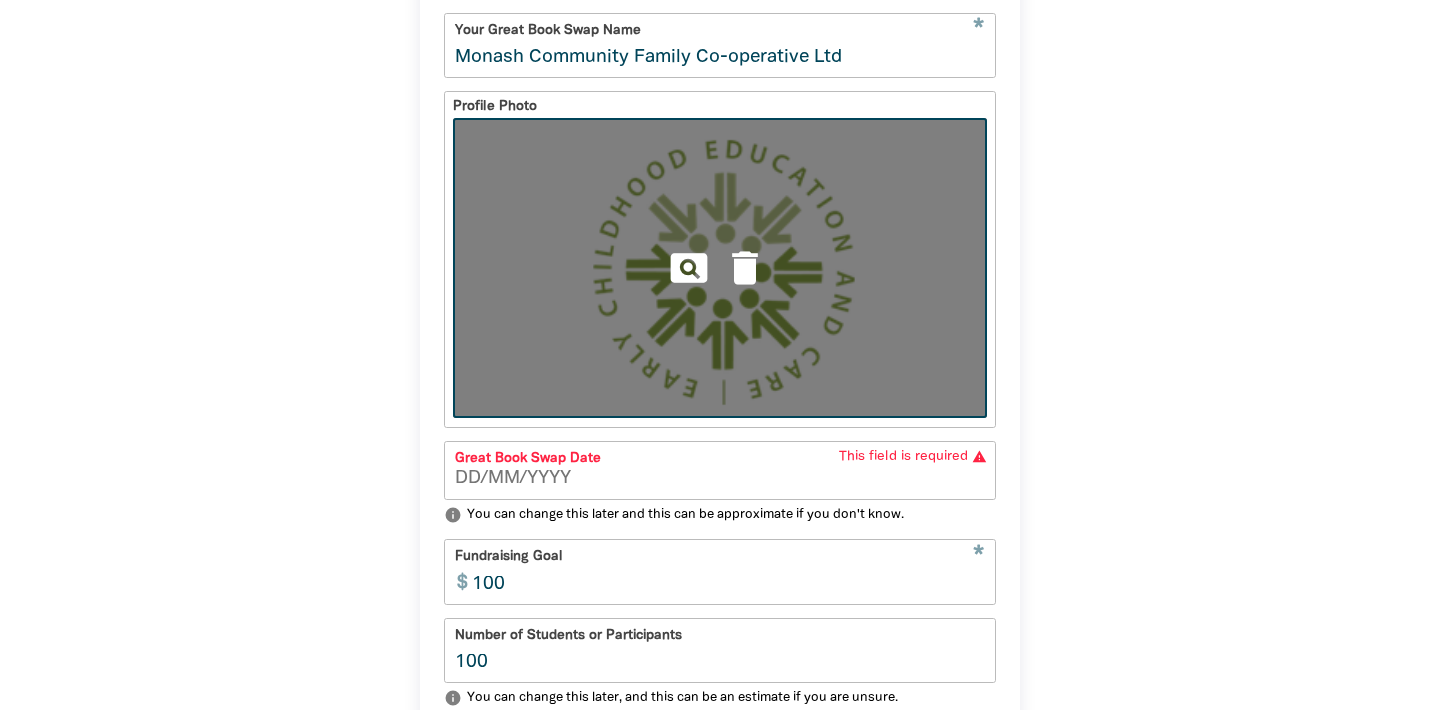 scroll, scrollTop: 609, scrollLeft: 0, axis: vertical 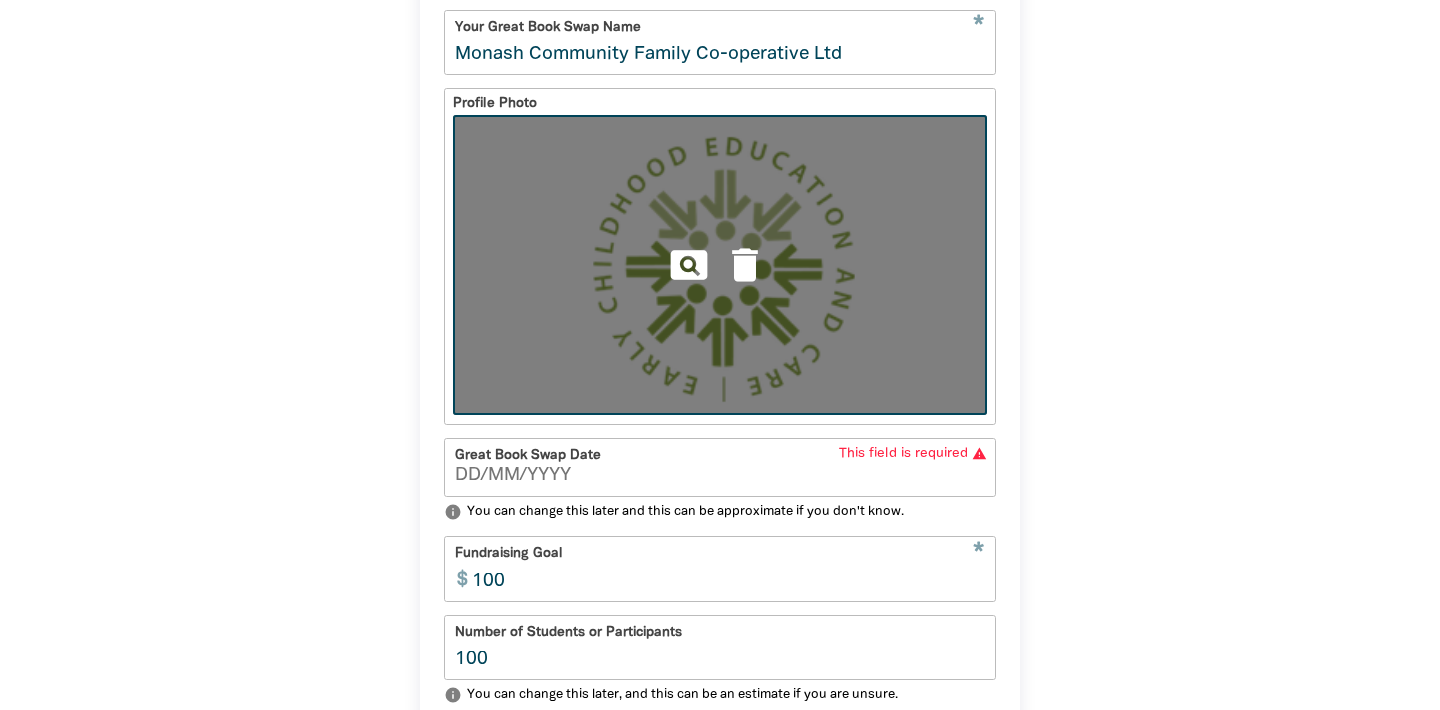 type on "__/__/____" 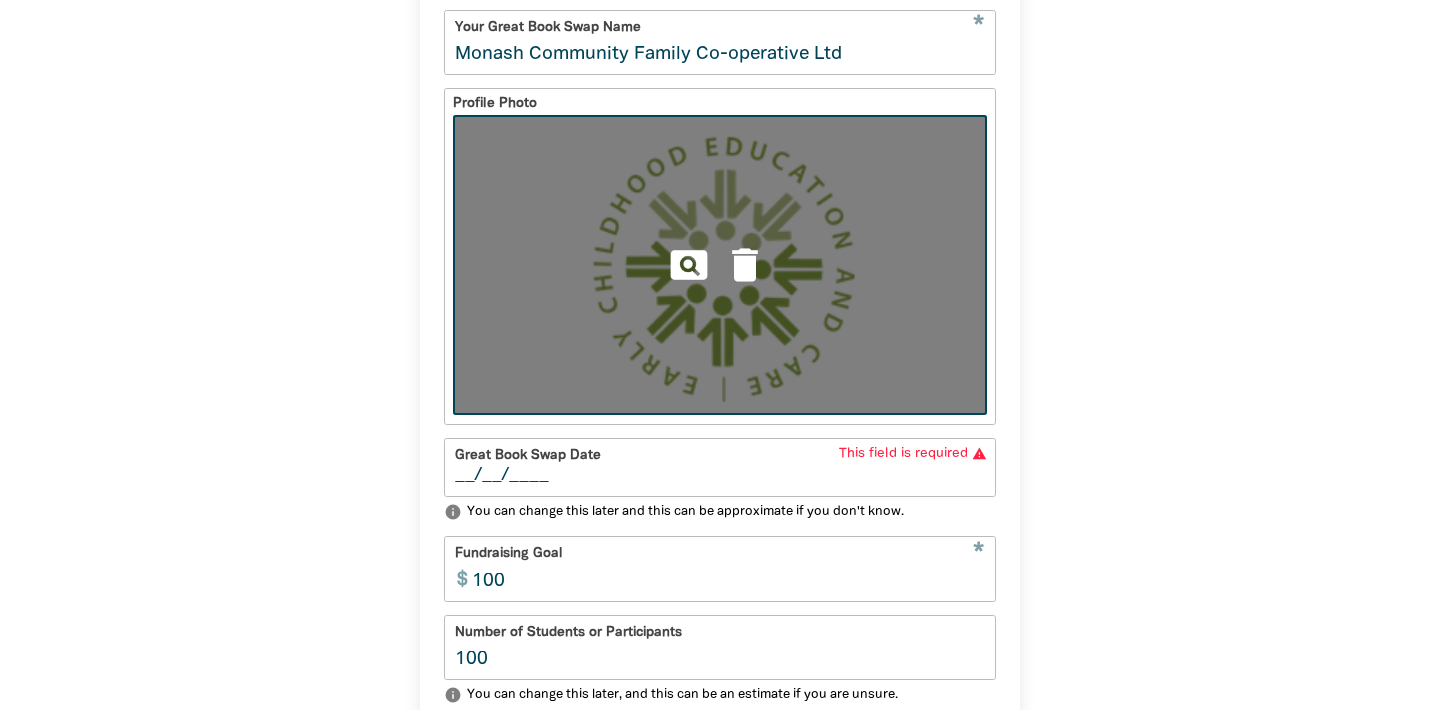 click on "__/__/____" at bounding box center [720, 476] 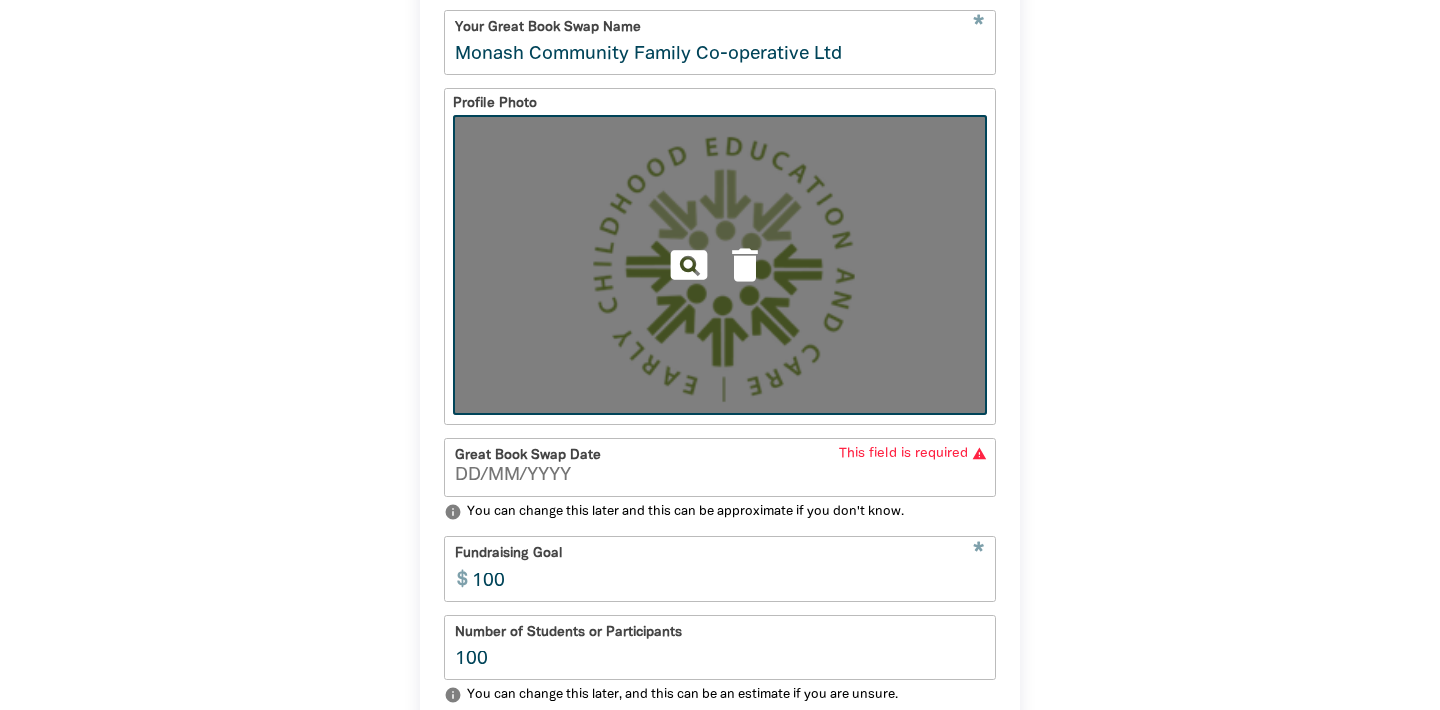 type on "__/__/____" 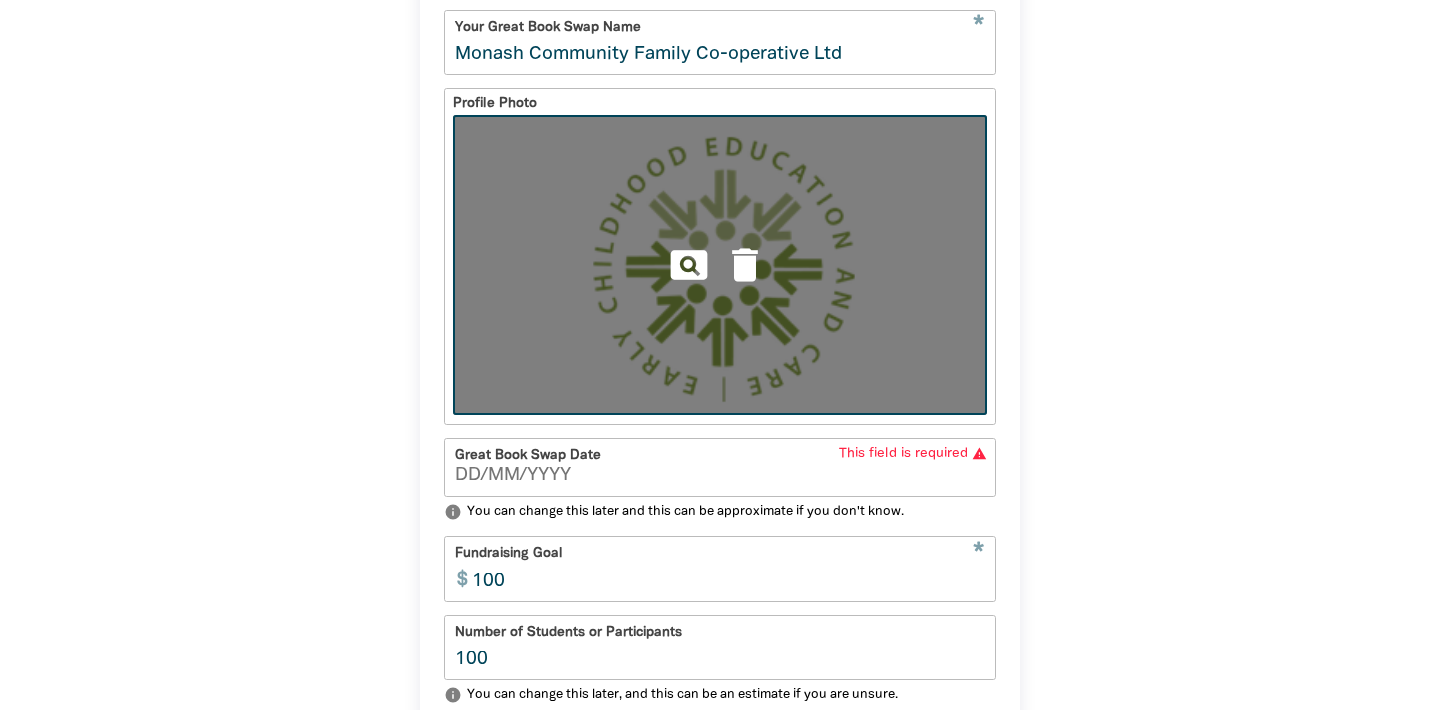 type on "__/__/____" 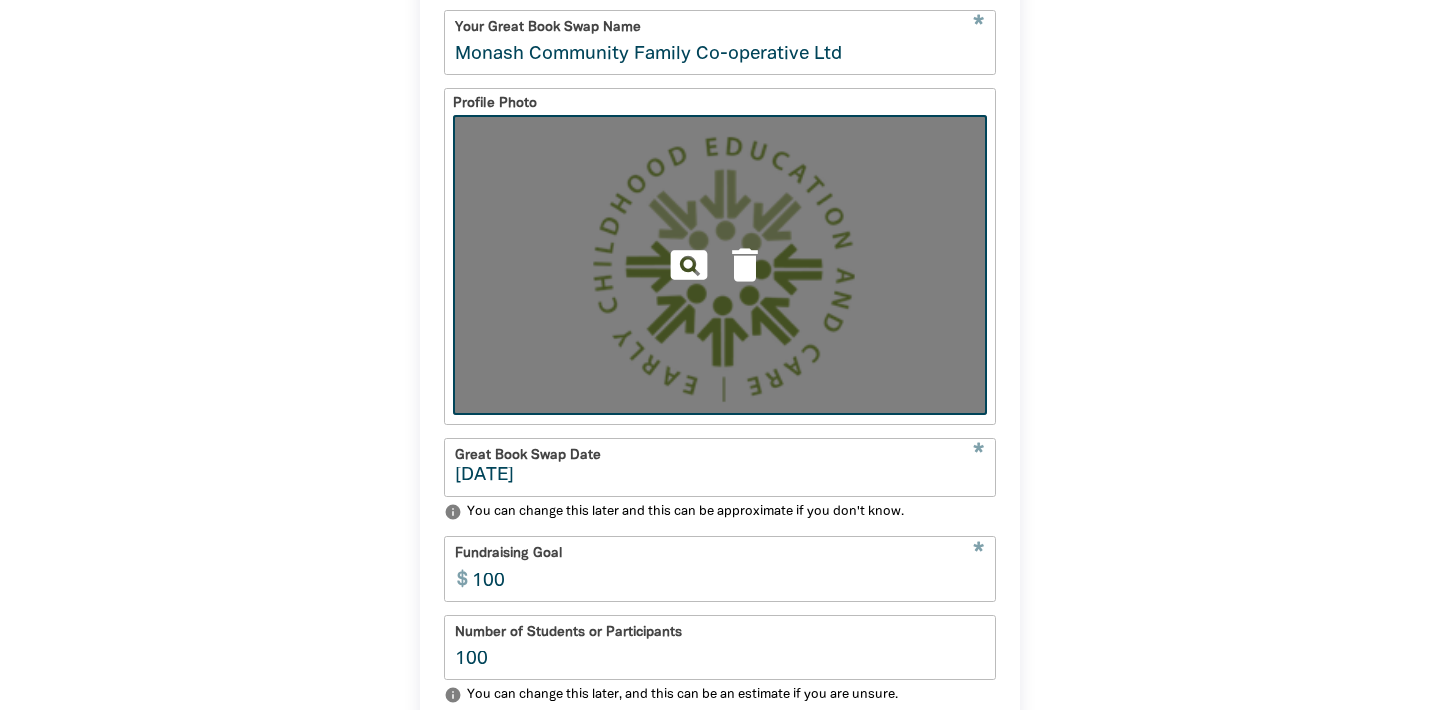 type on "[DATE]" 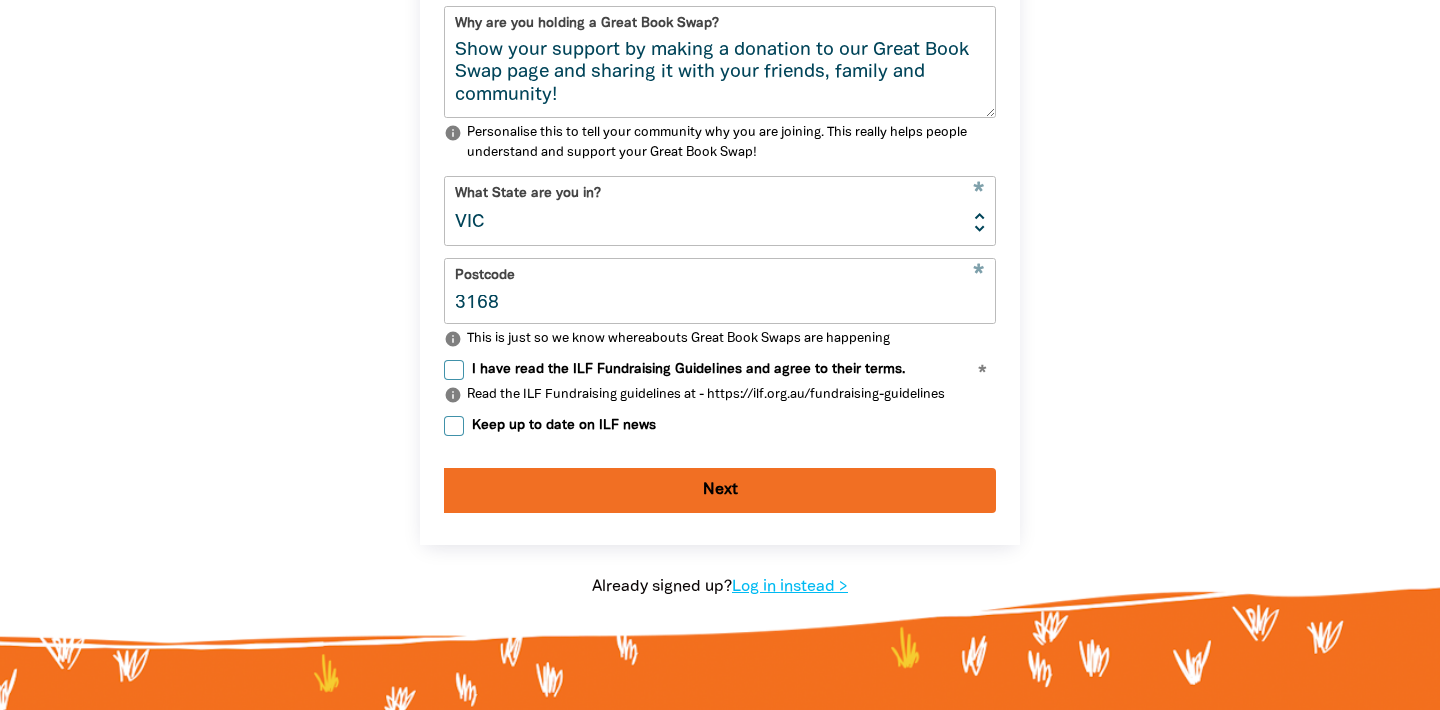 scroll, scrollTop: 1331, scrollLeft: 0, axis: vertical 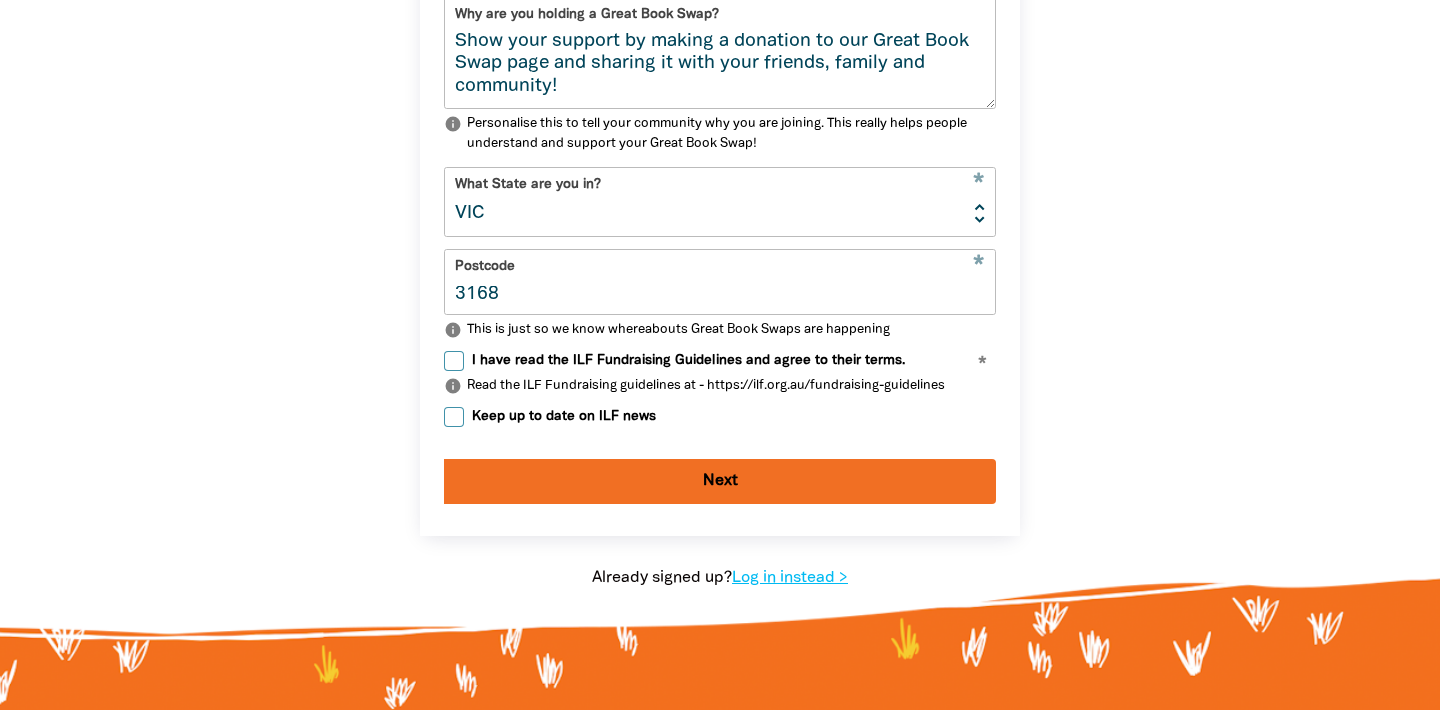 click on "Next" at bounding box center [720, 481] 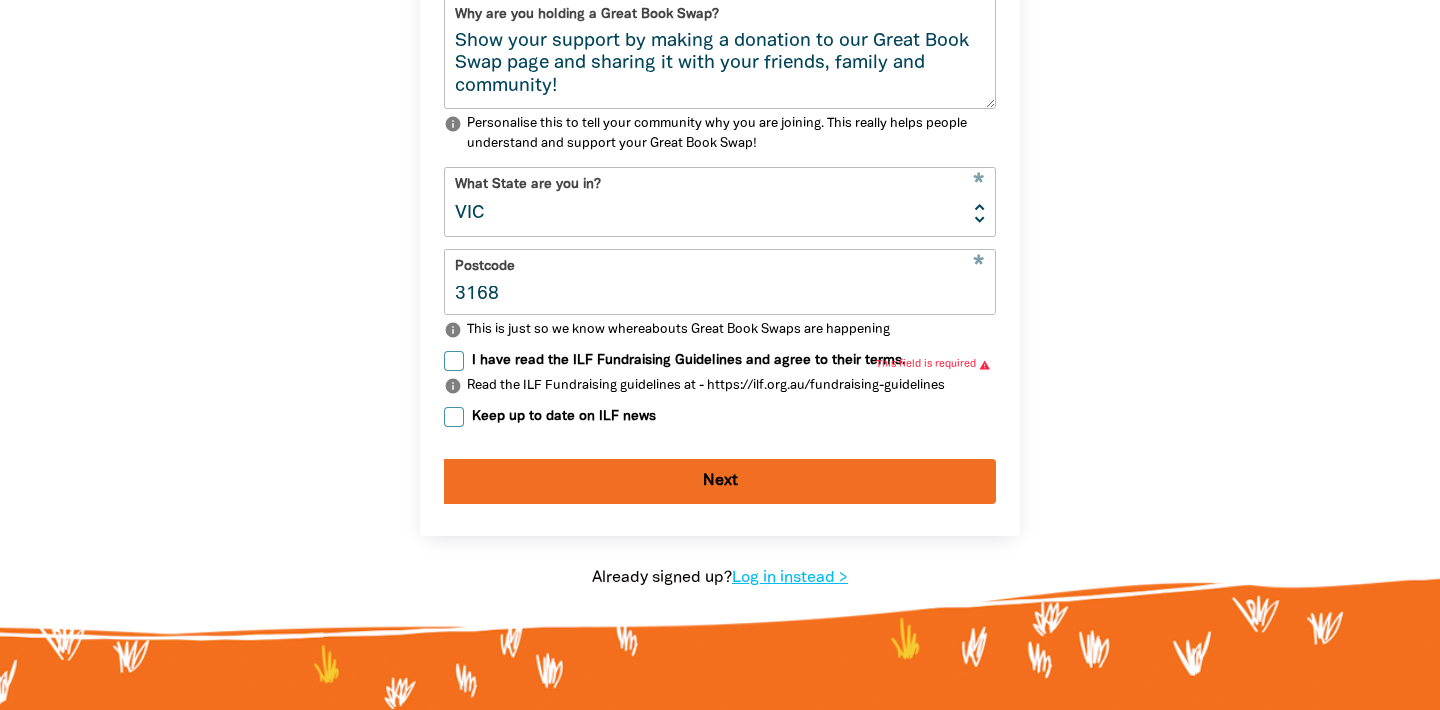 click on "I have read the ILF Fundraising Guidelines and agree to their terms." at bounding box center (454, 361) 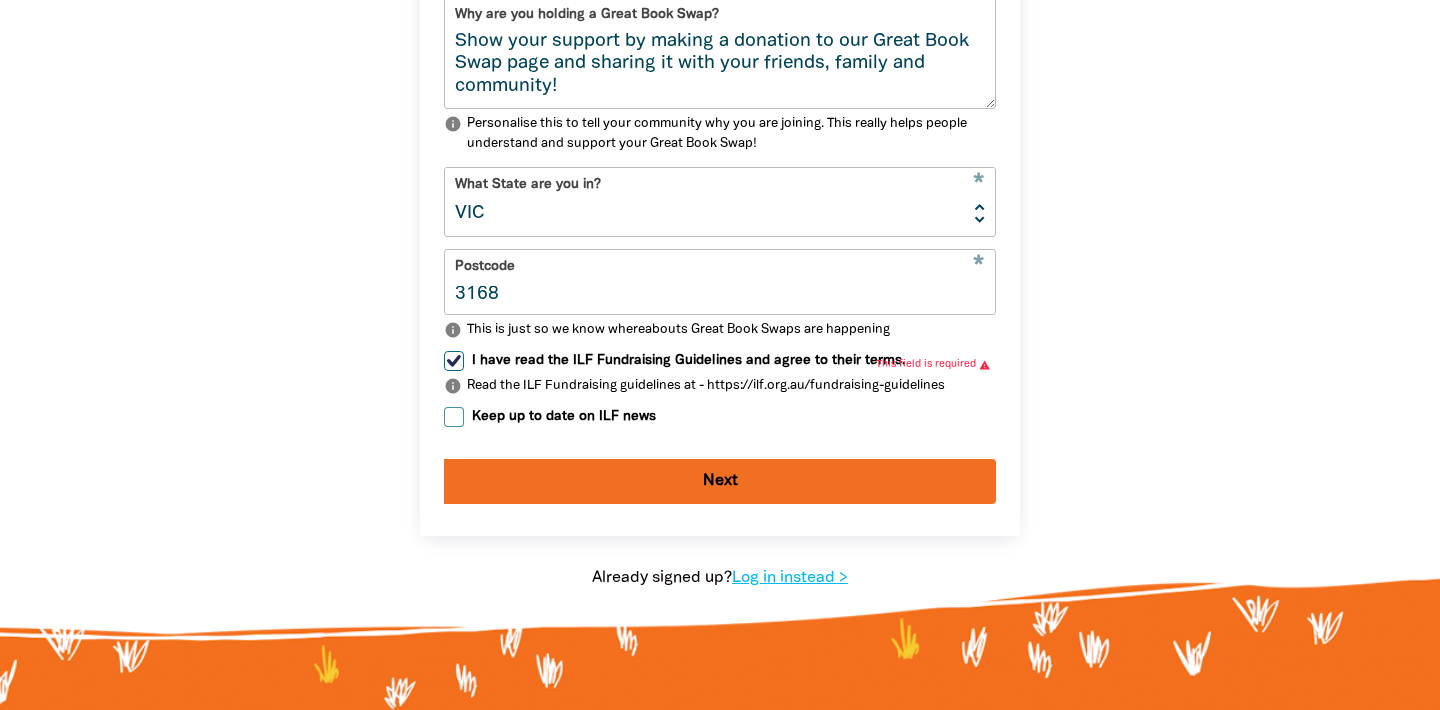 checkbox on "true" 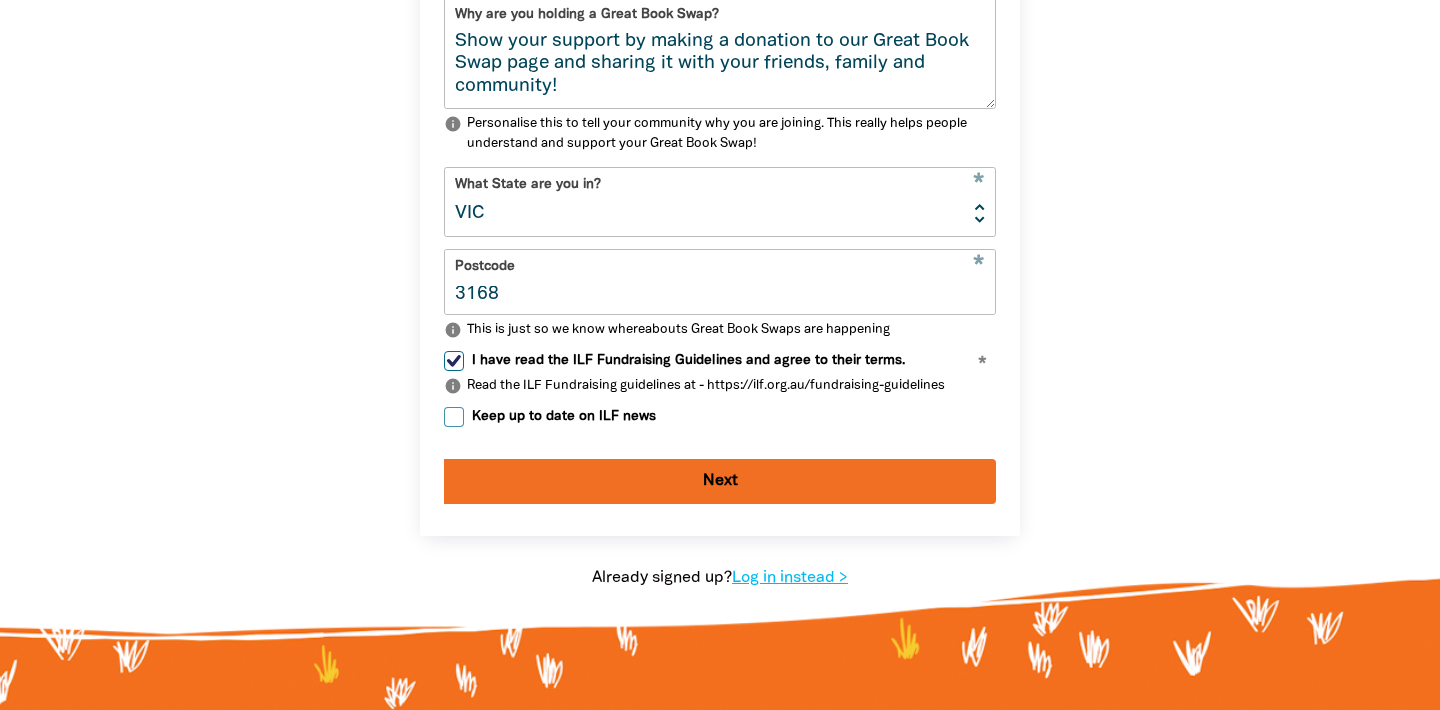 click on "Next" at bounding box center (720, 481) 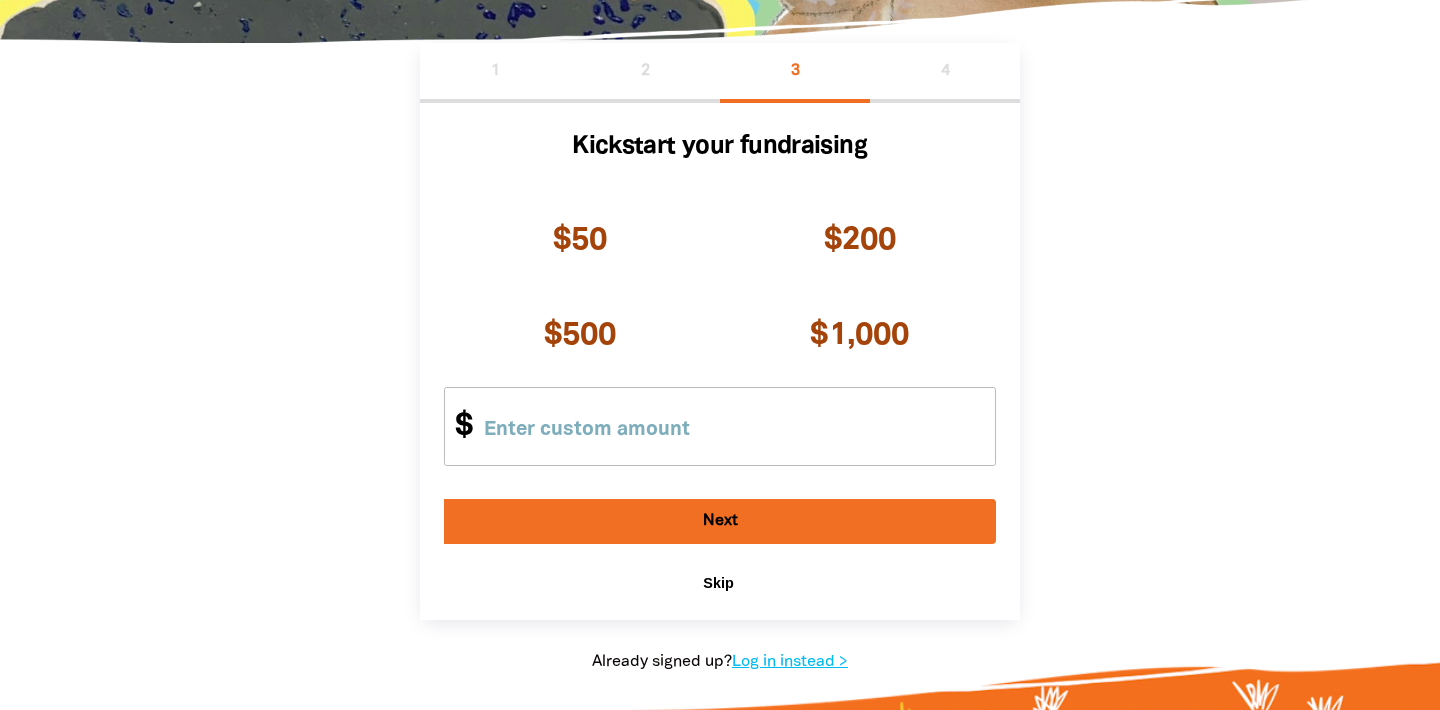 scroll, scrollTop: 398, scrollLeft: 0, axis: vertical 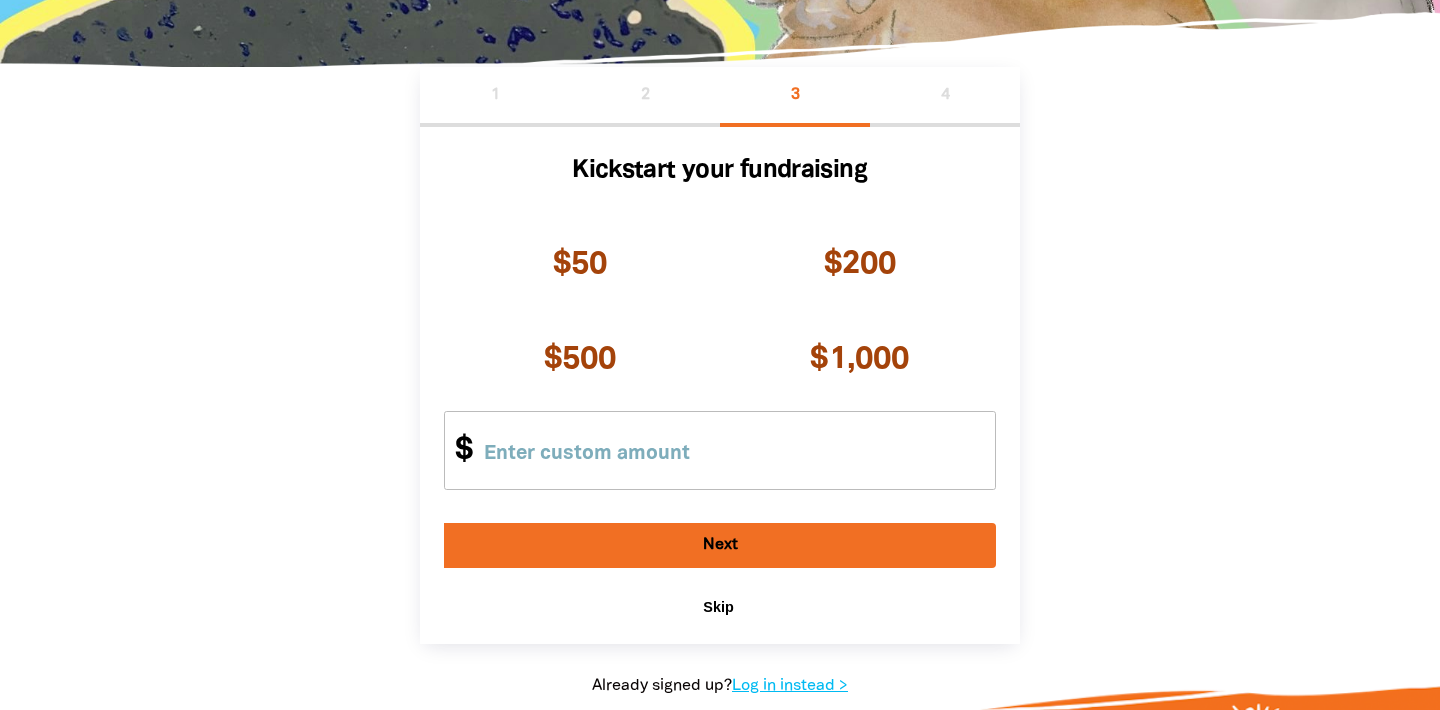 click on "Skip" at bounding box center (718, 607) 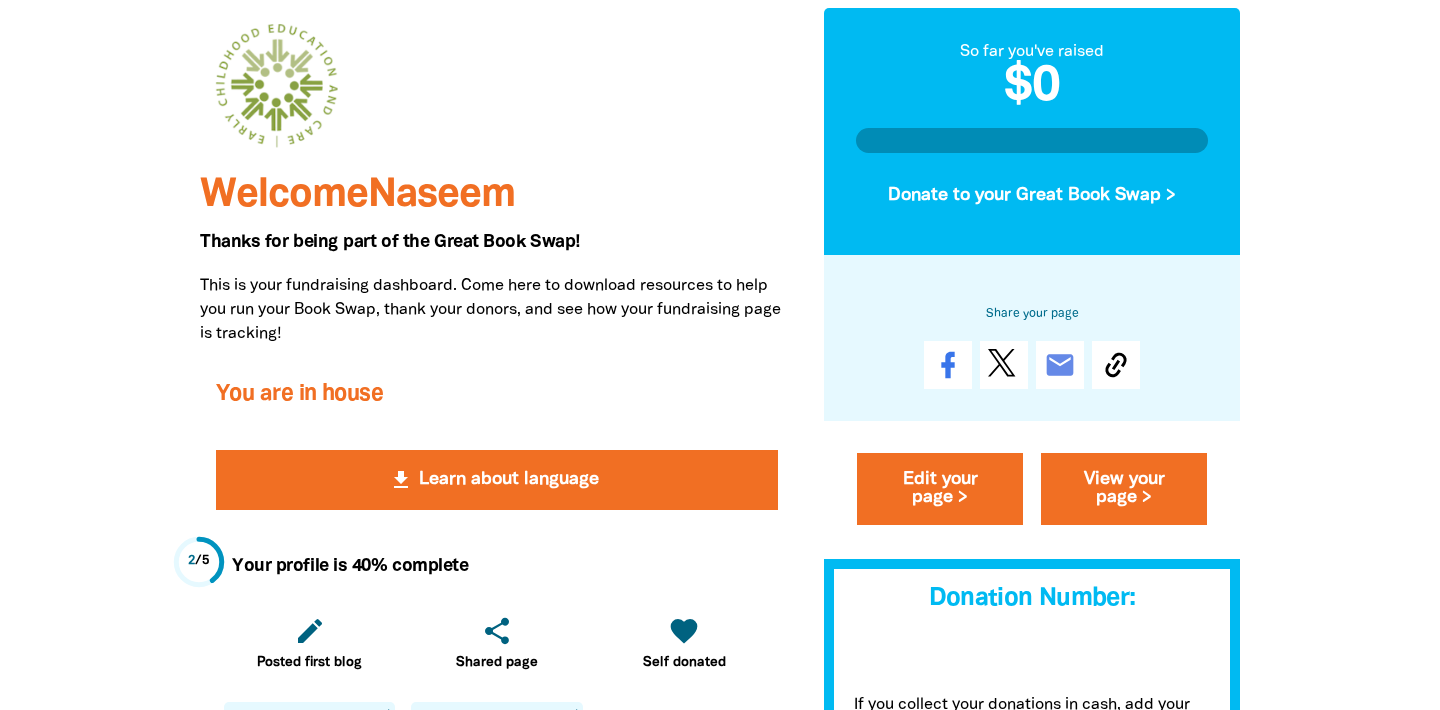 scroll, scrollTop: 208, scrollLeft: 0, axis: vertical 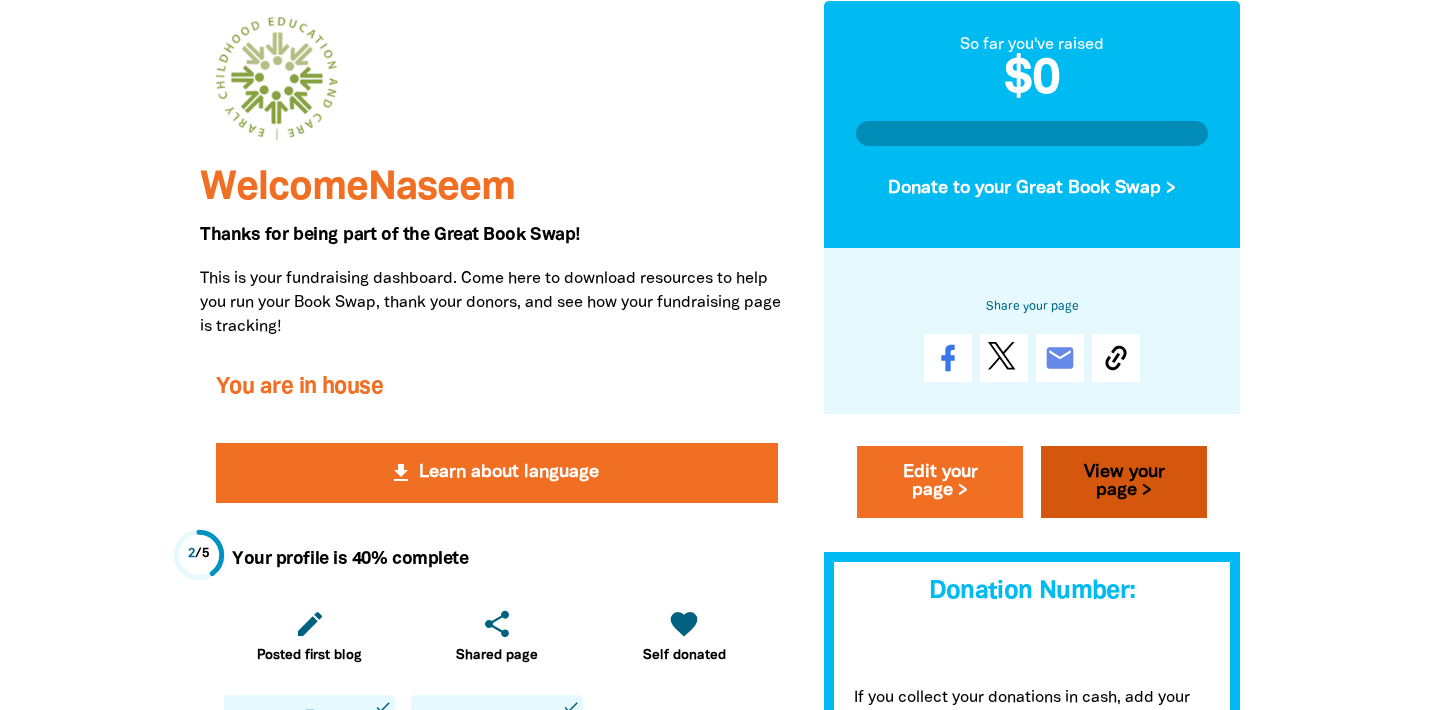 click on "View your page >" at bounding box center (1124, 482) 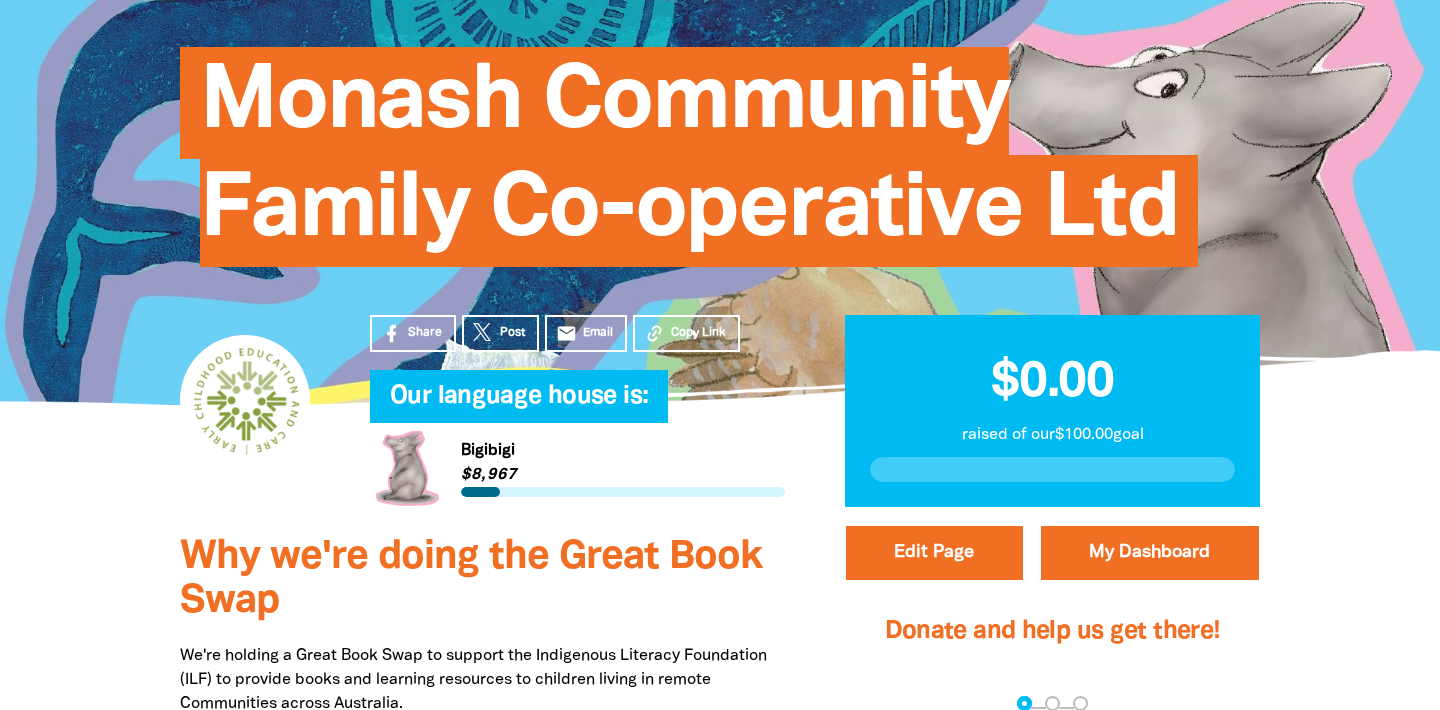 scroll, scrollTop: 209, scrollLeft: 0, axis: vertical 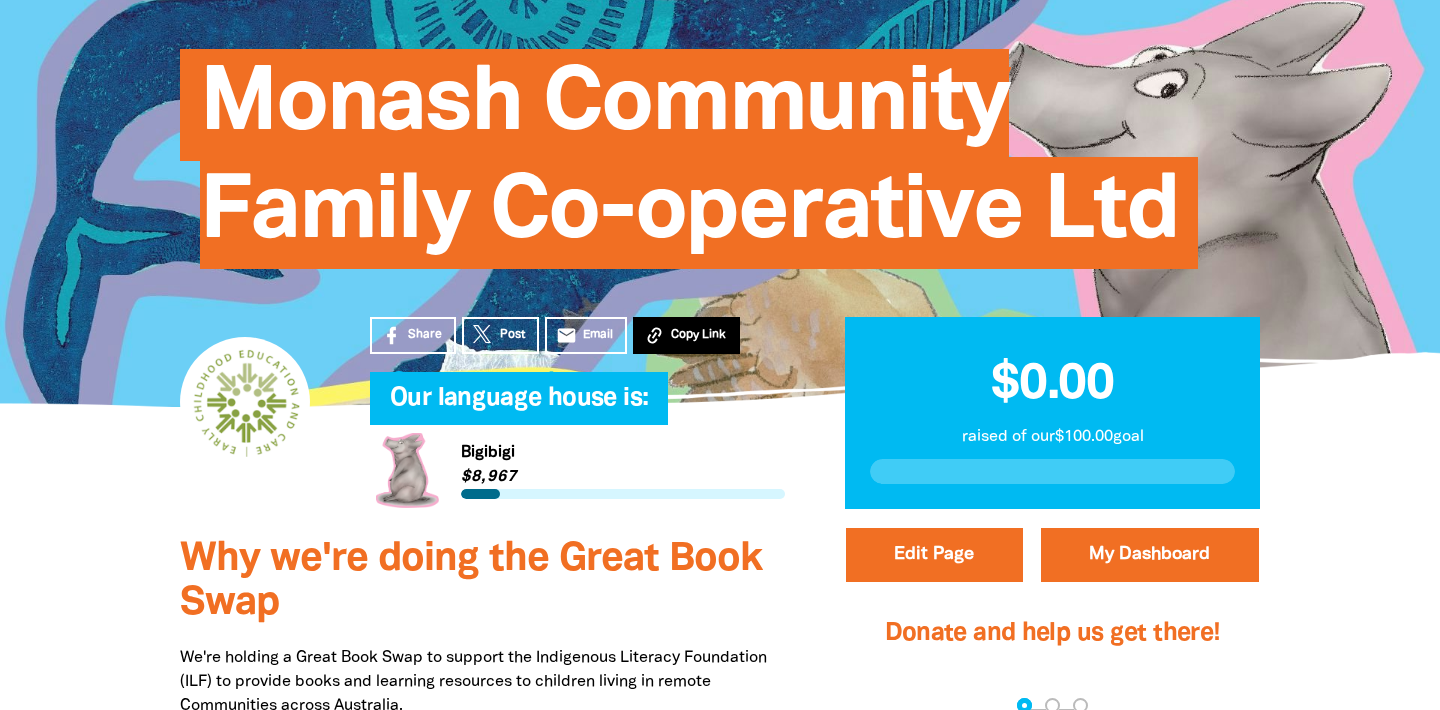 click on "Copy Link" at bounding box center [698, 335] 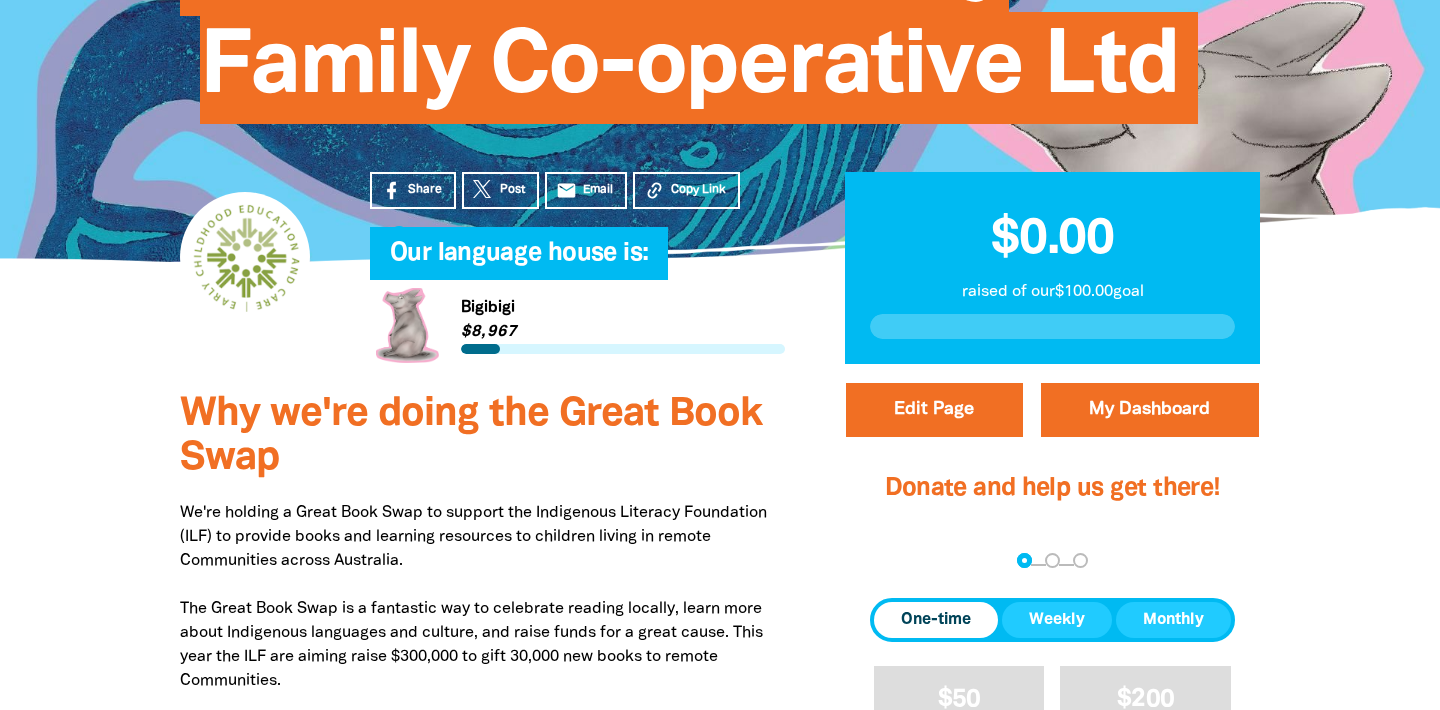 scroll, scrollTop: 348, scrollLeft: 0, axis: vertical 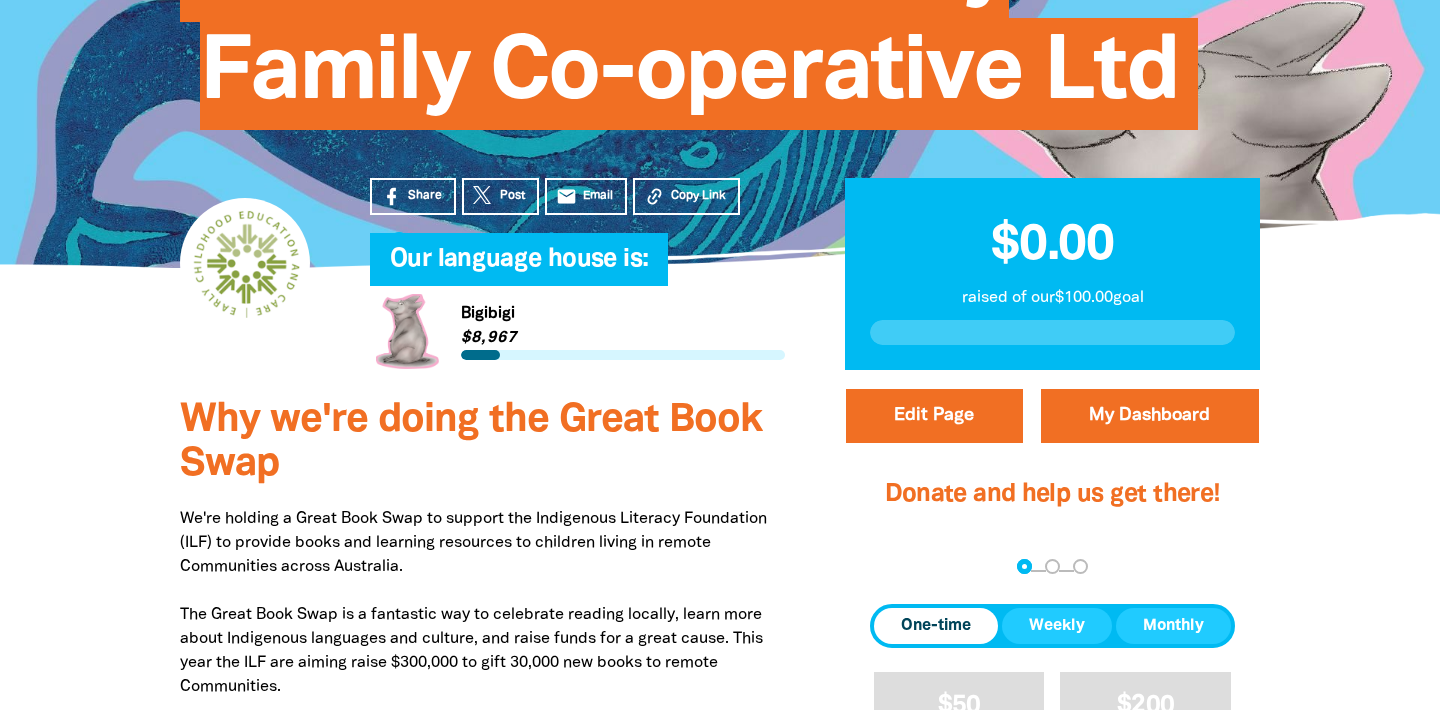 type 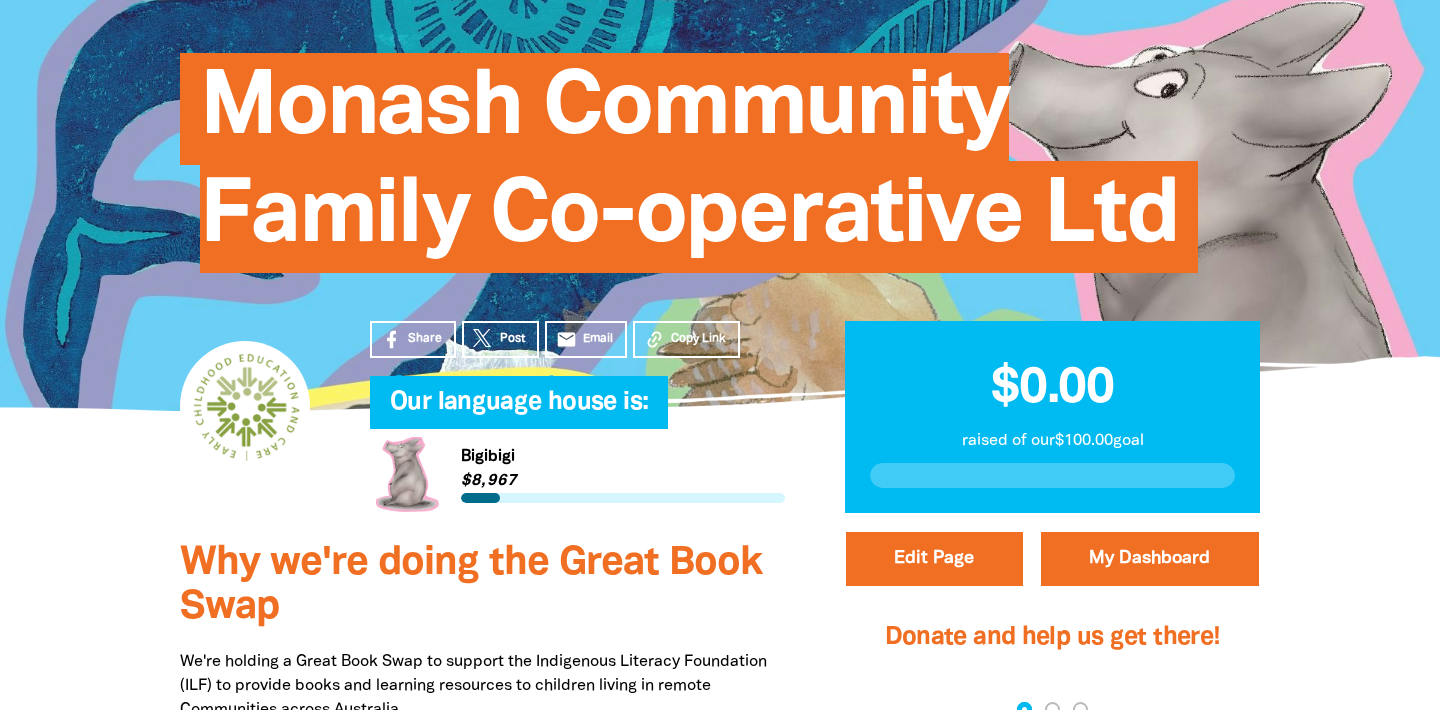 scroll, scrollTop: 0, scrollLeft: 0, axis: both 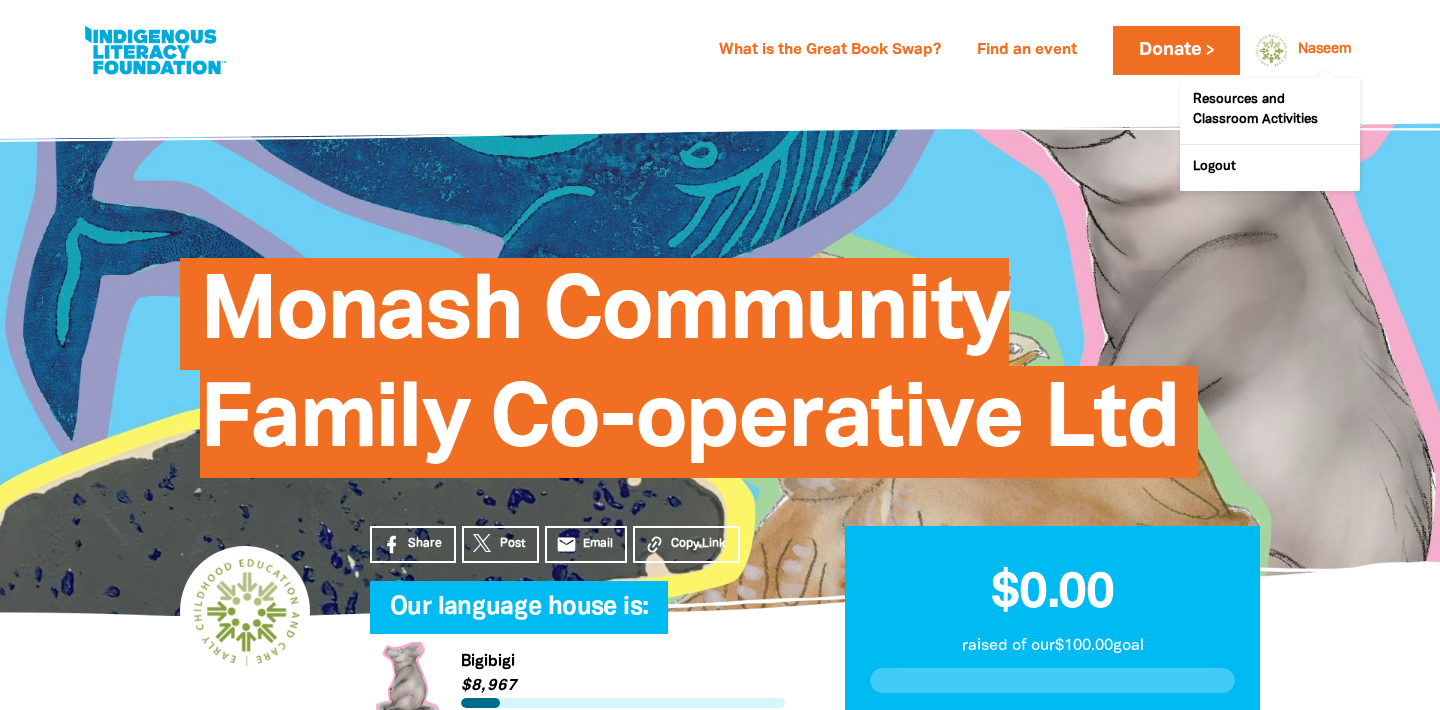 click on "Naseem" at bounding box center (1325, 50) 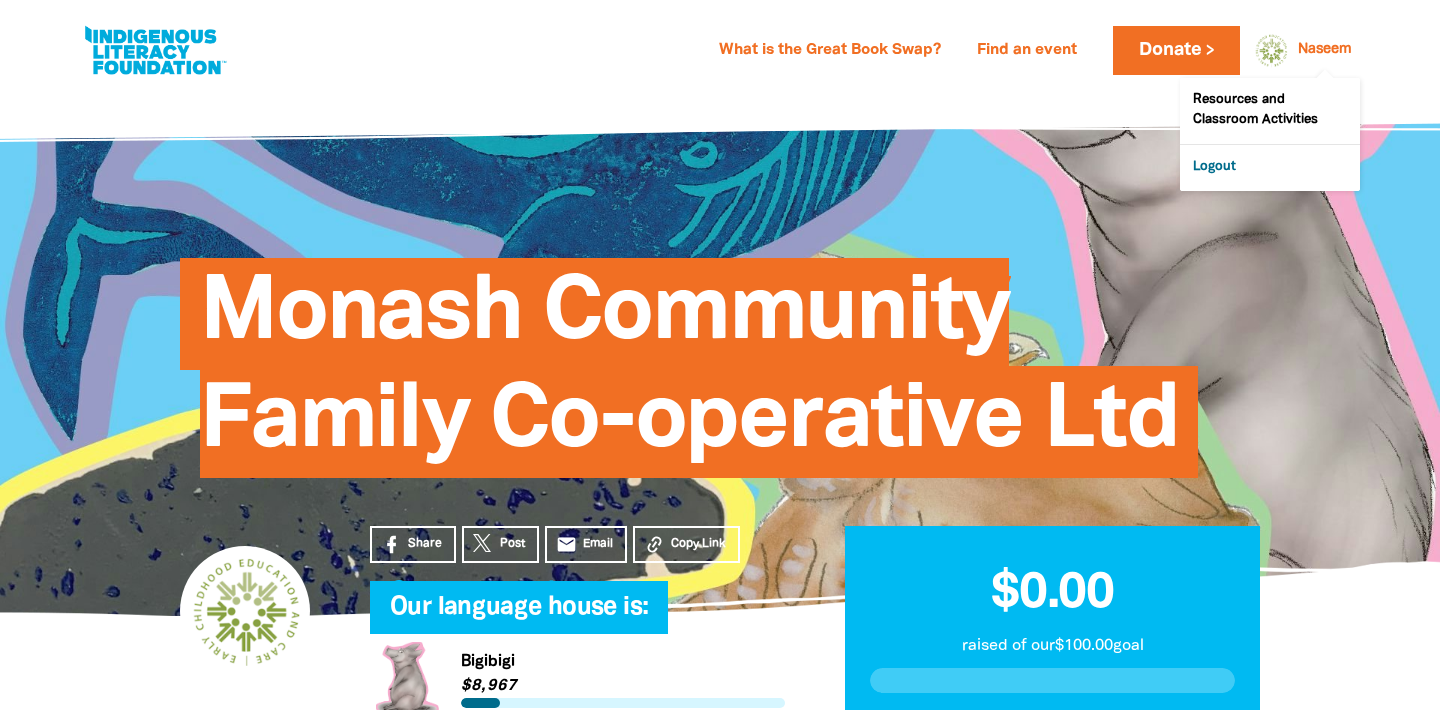 click on "Logout" at bounding box center [1270, 168] 